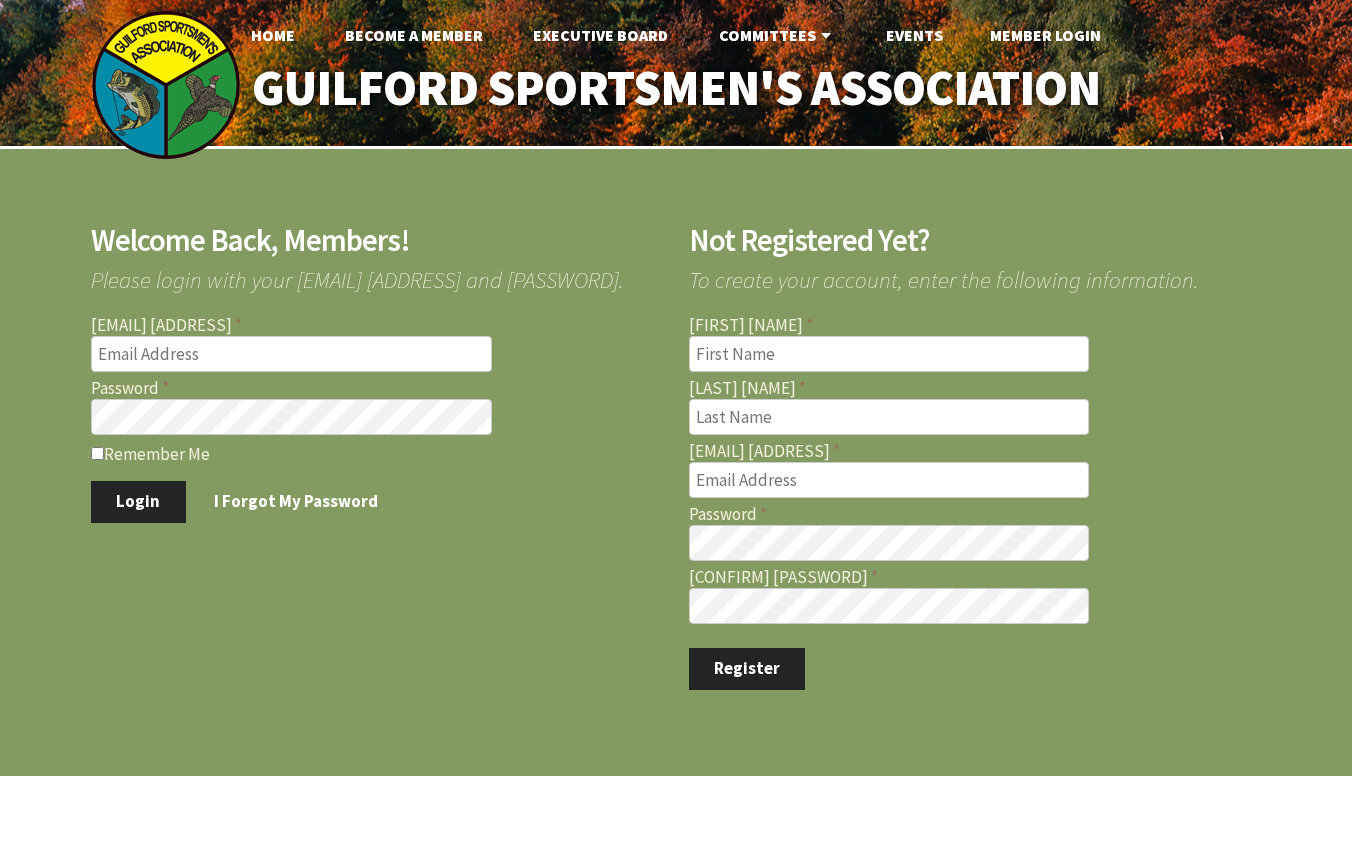 scroll, scrollTop: 0, scrollLeft: 0, axis: both 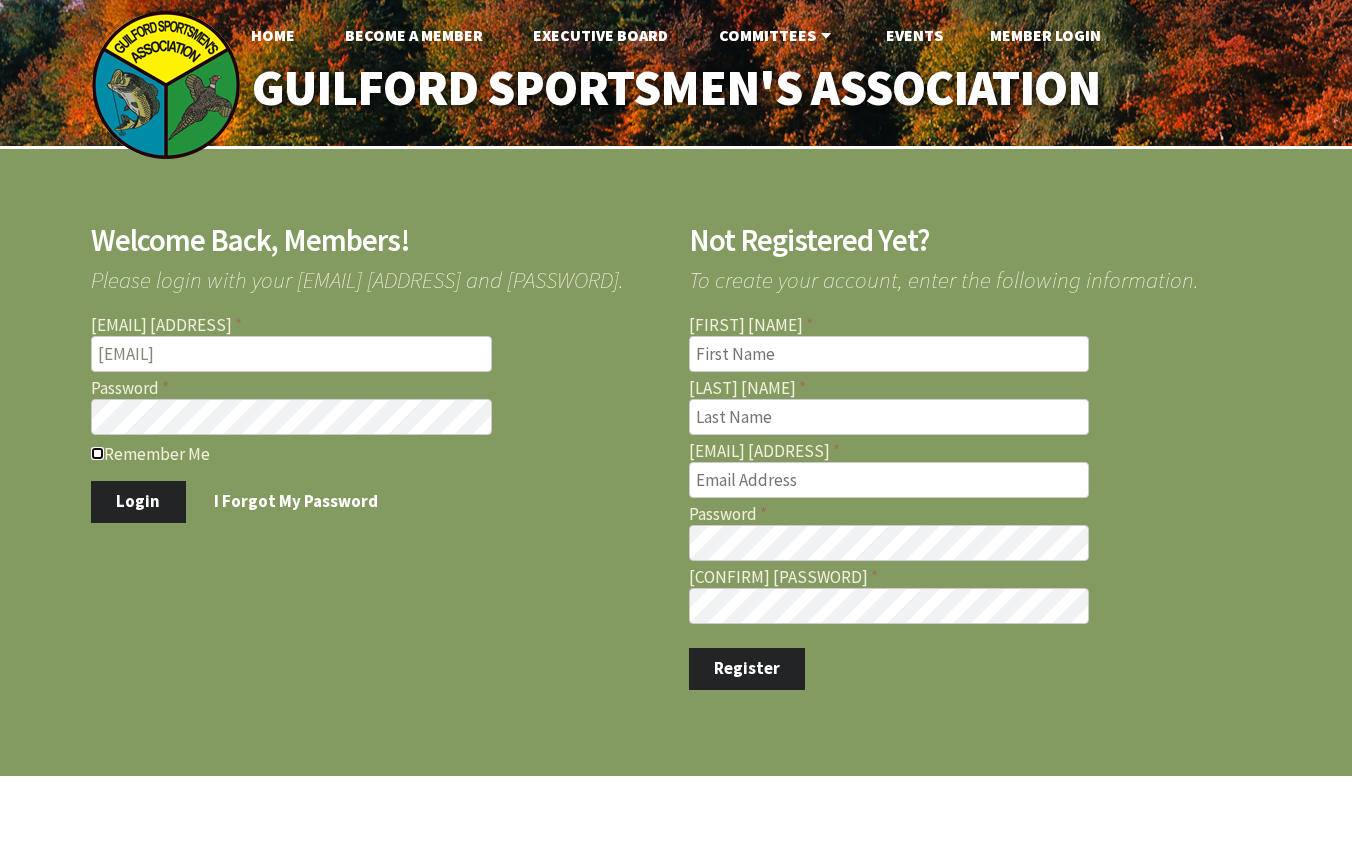 click on "Remember Me" at bounding box center (97, 453) 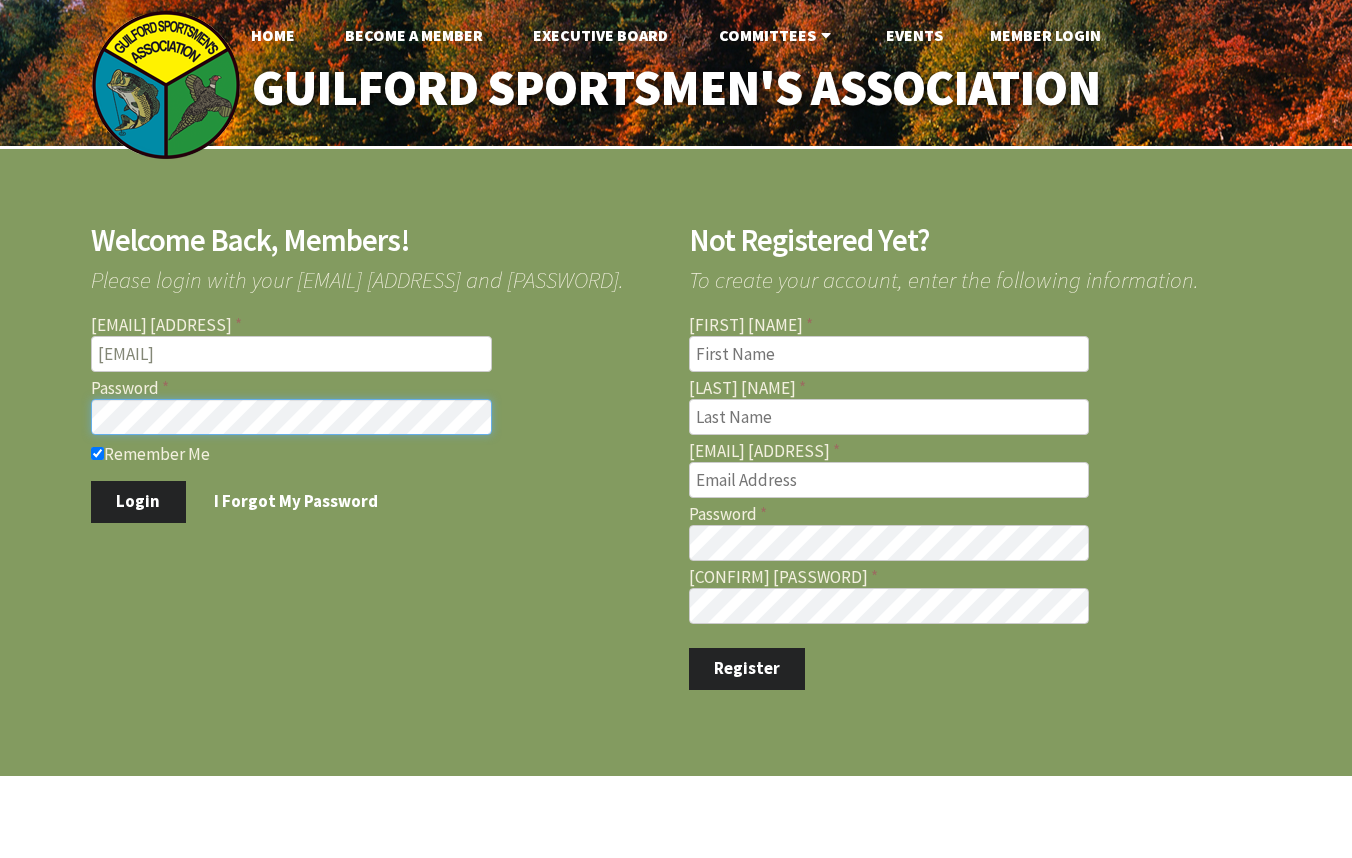 click on "Login" at bounding box center (138, 502) 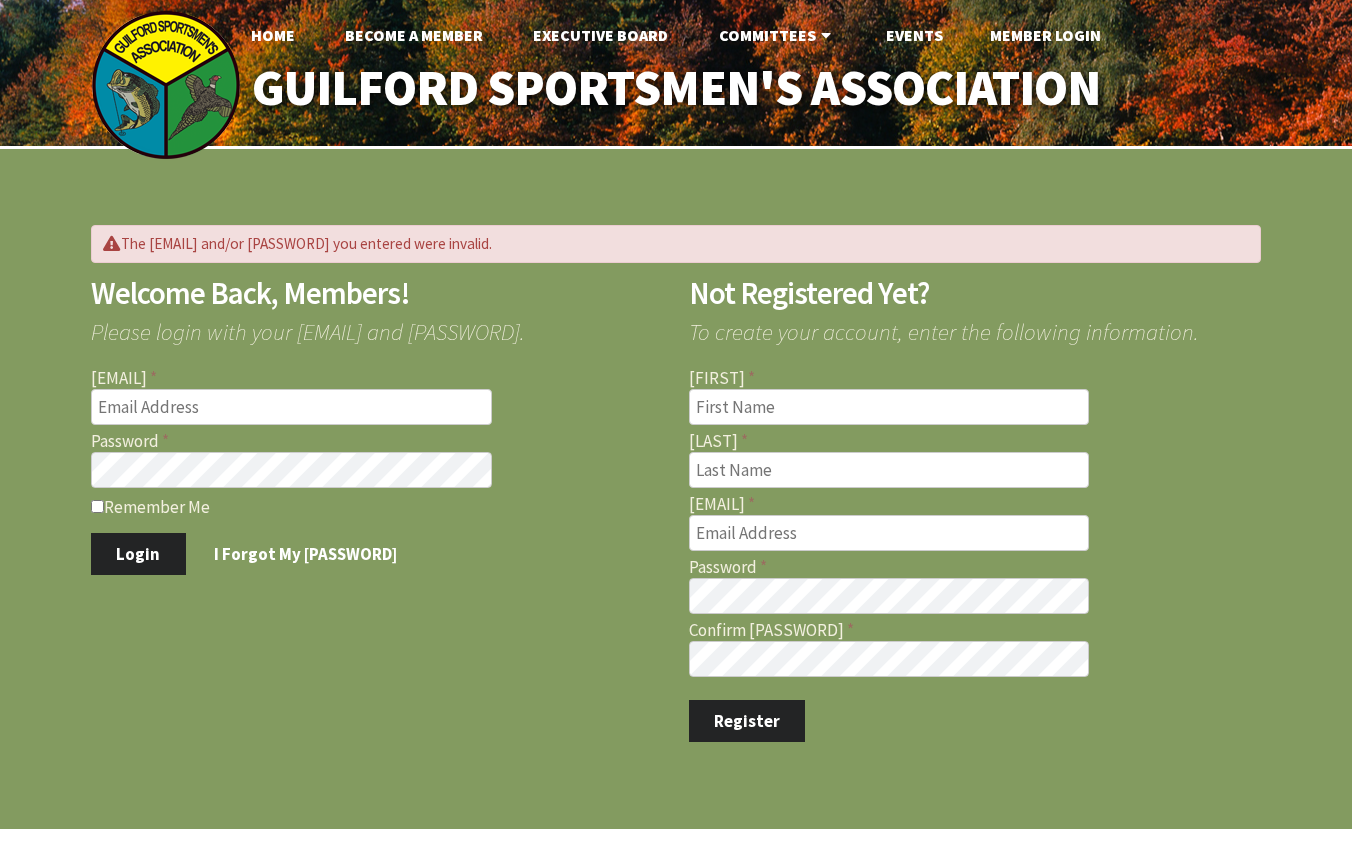 scroll, scrollTop: 0, scrollLeft: 0, axis: both 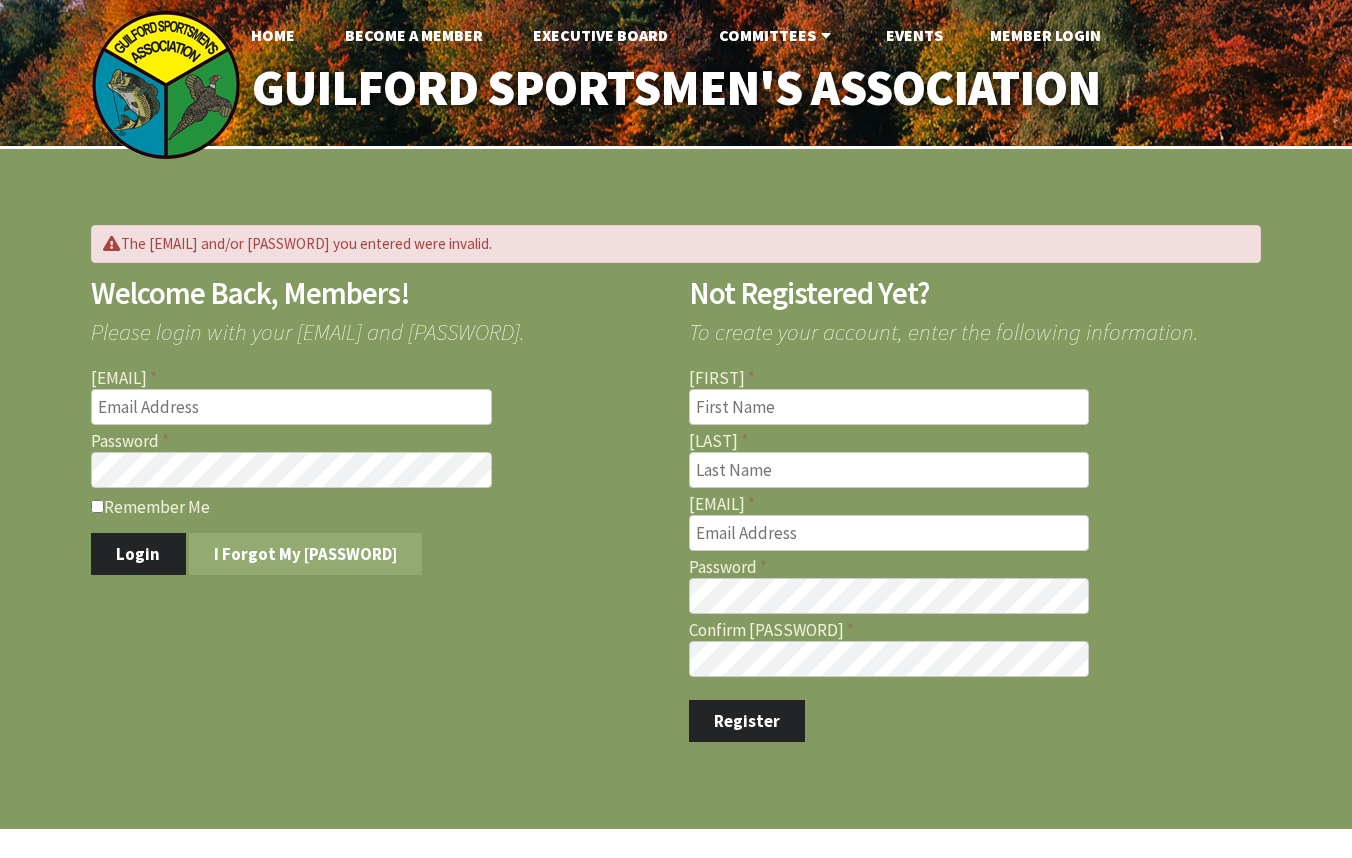click on "I Forgot My Password" at bounding box center [306, 554] 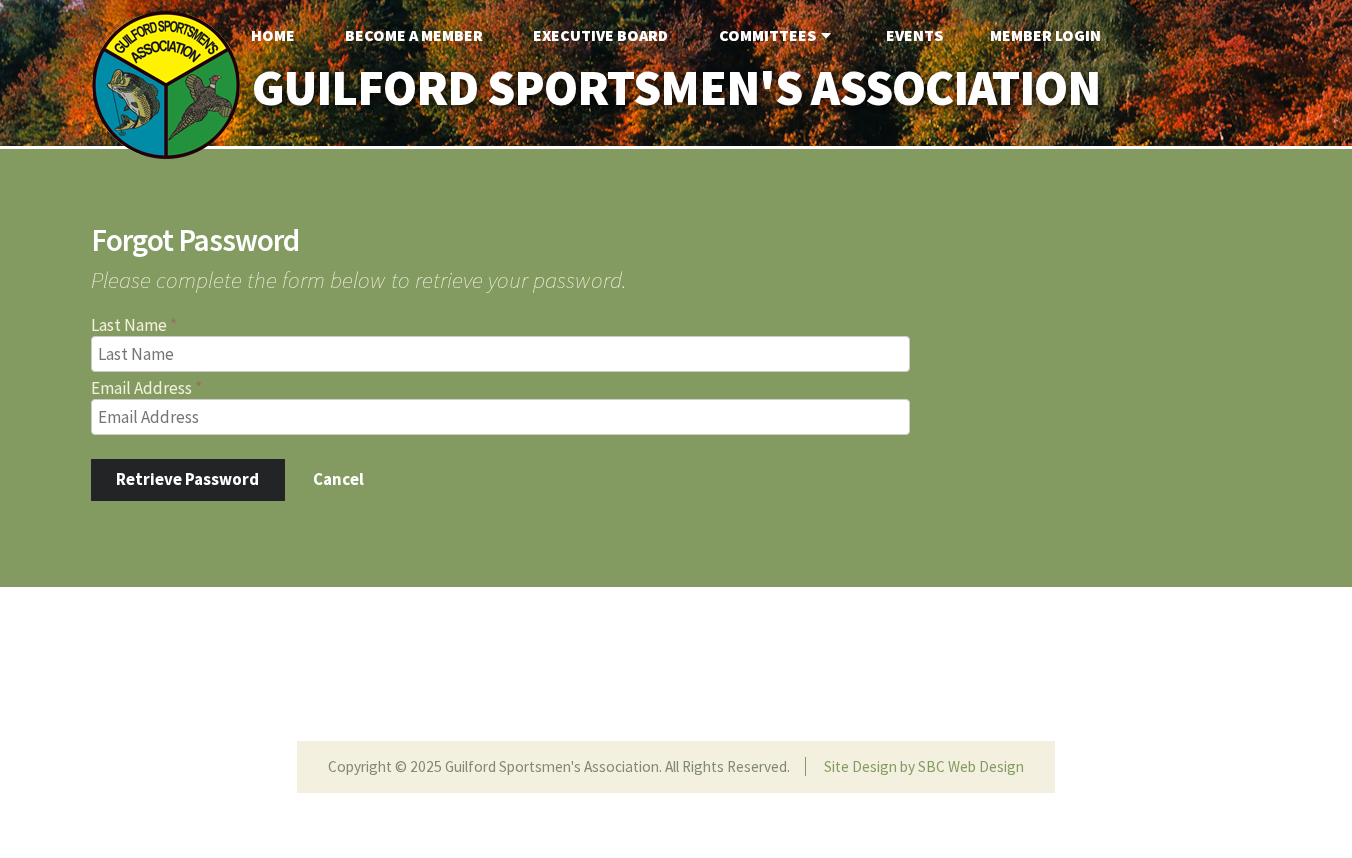 scroll, scrollTop: 0, scrollLeft: 0, axis: both 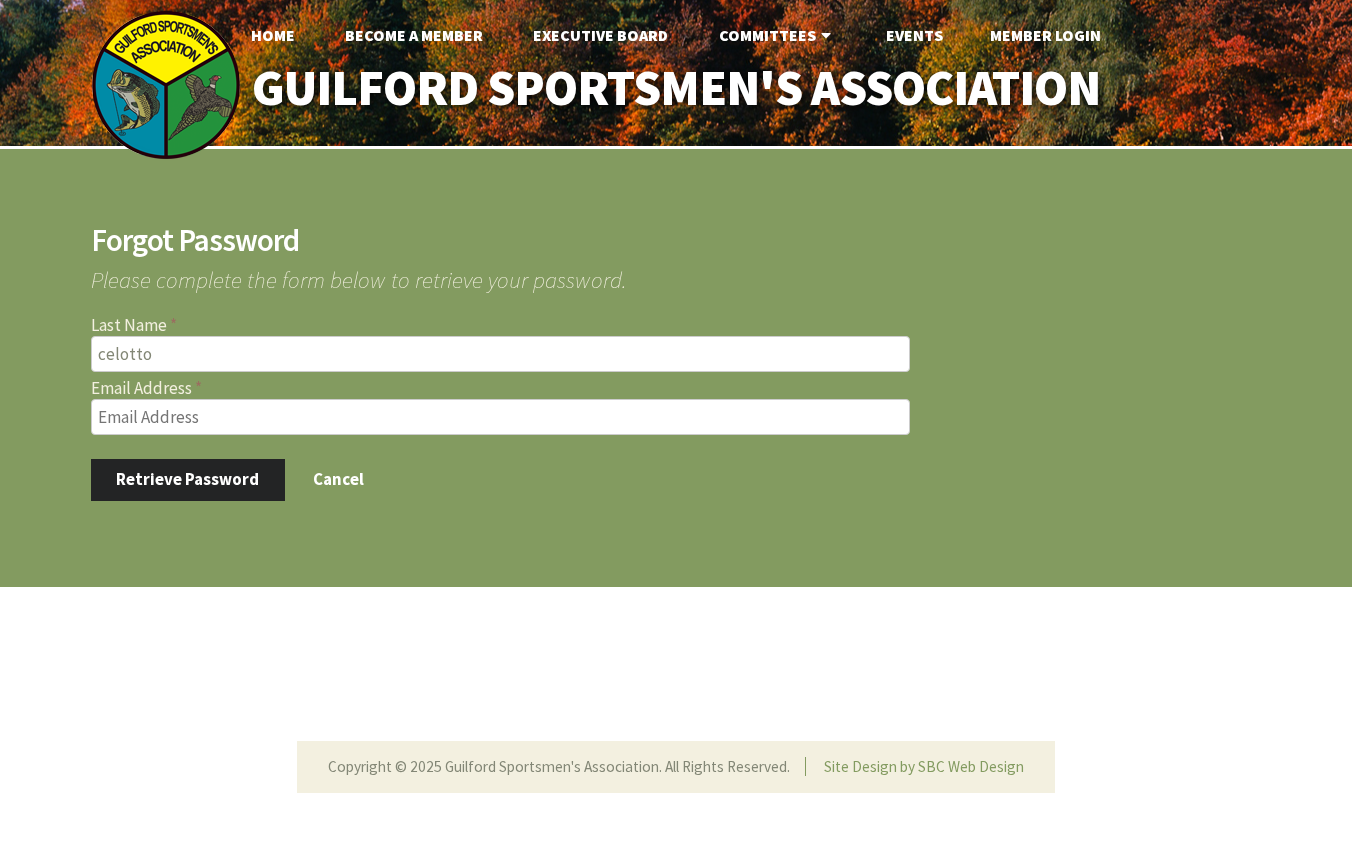type on "celotto" 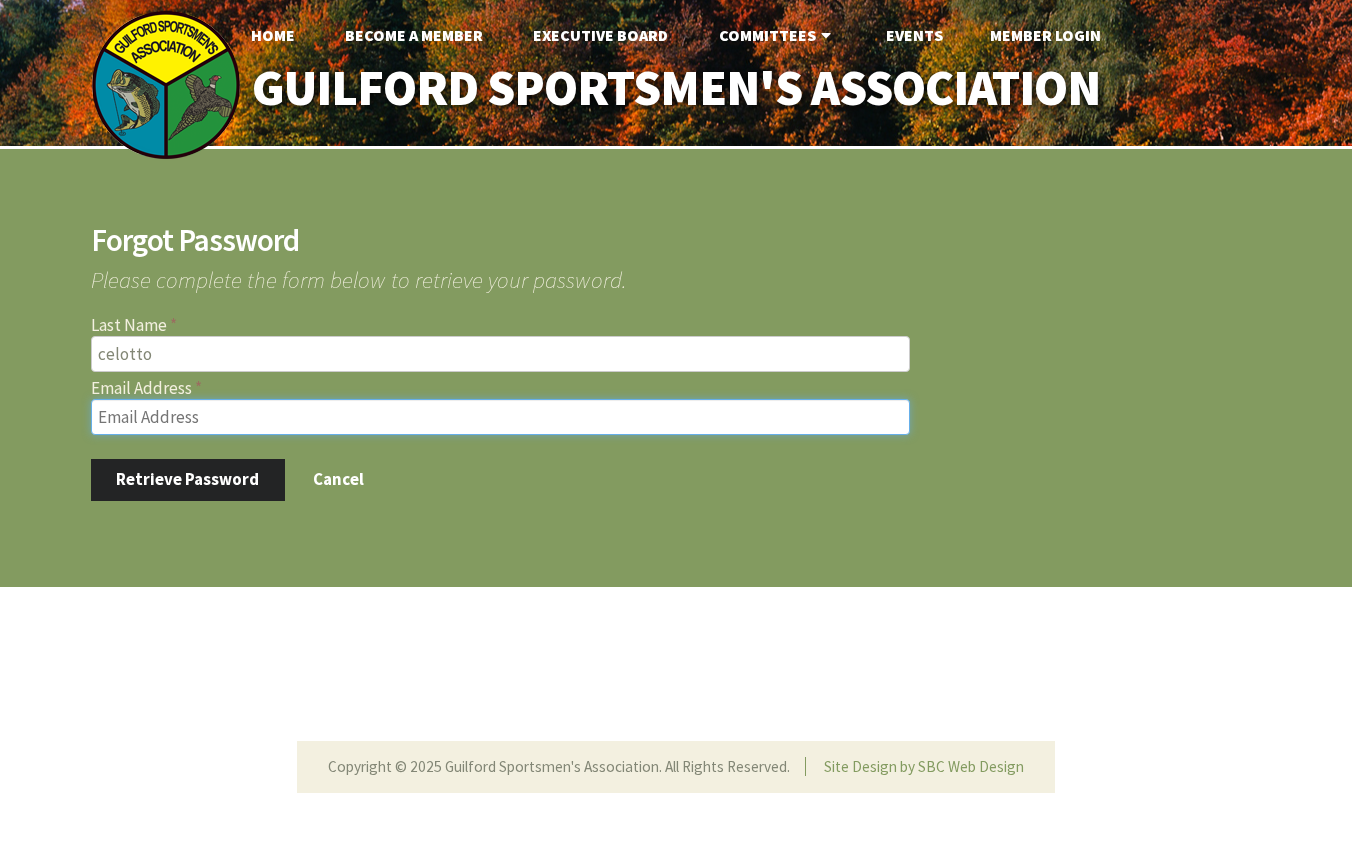 click on "Email Address" at bounding box center [500, 417] 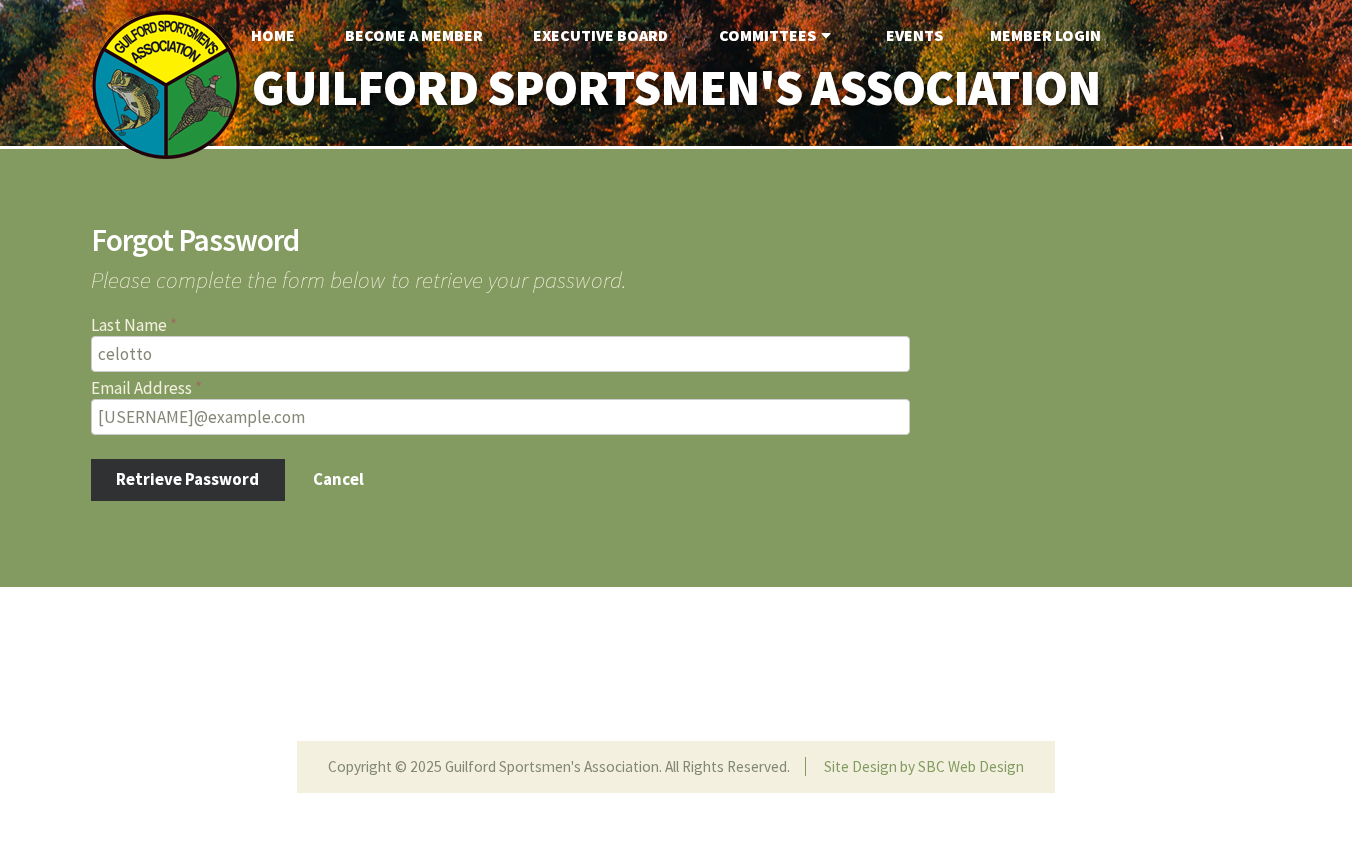 click on "Retrieve Password" at bounding box center (188, 480) 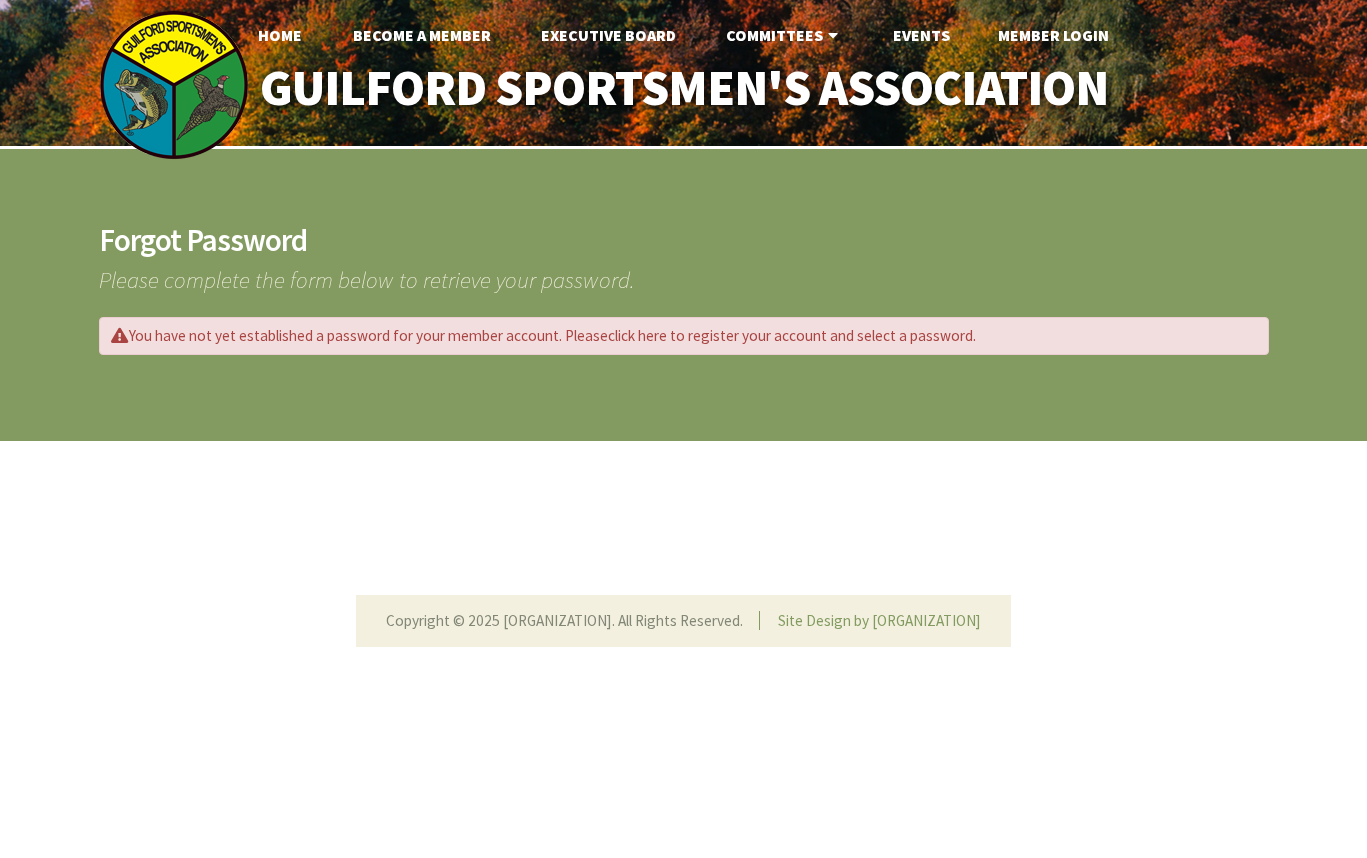 scroll, scrollTop: 0, scrollLeft: 0, axis: both 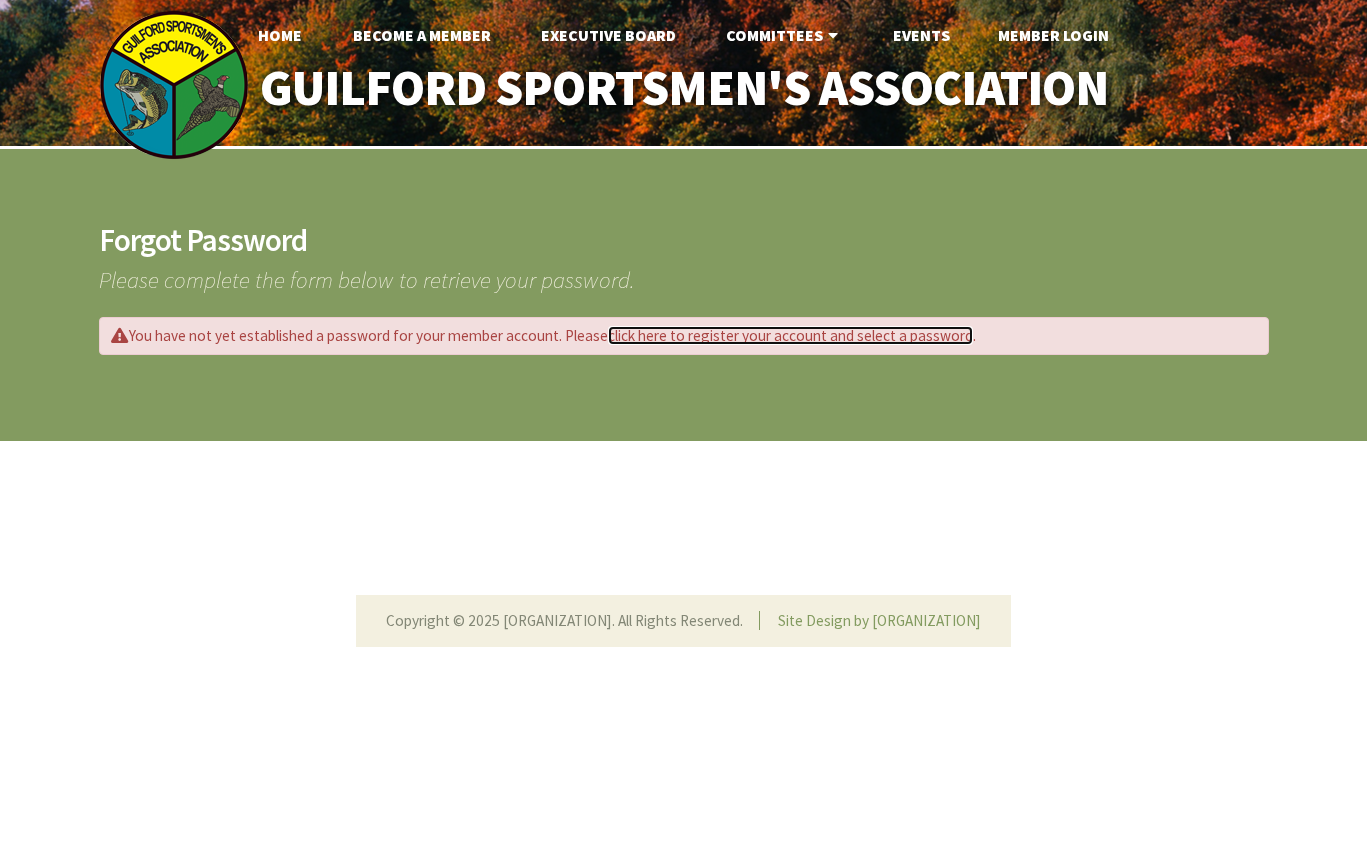 click on "click here to register your account and select a password" at bounding box center (790, 335) 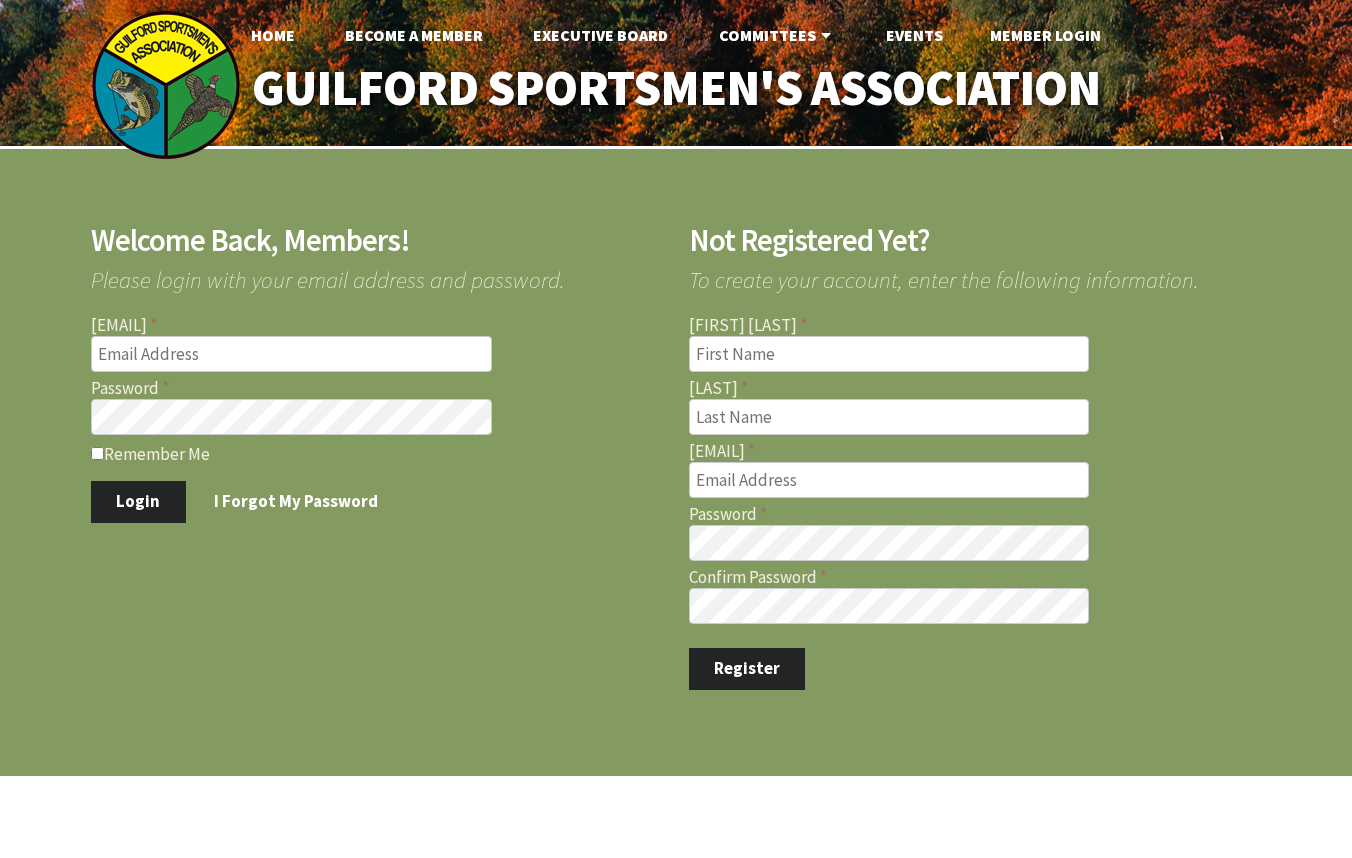 scroll, scrollTop: 0, scrollLeft: 0, axis: both 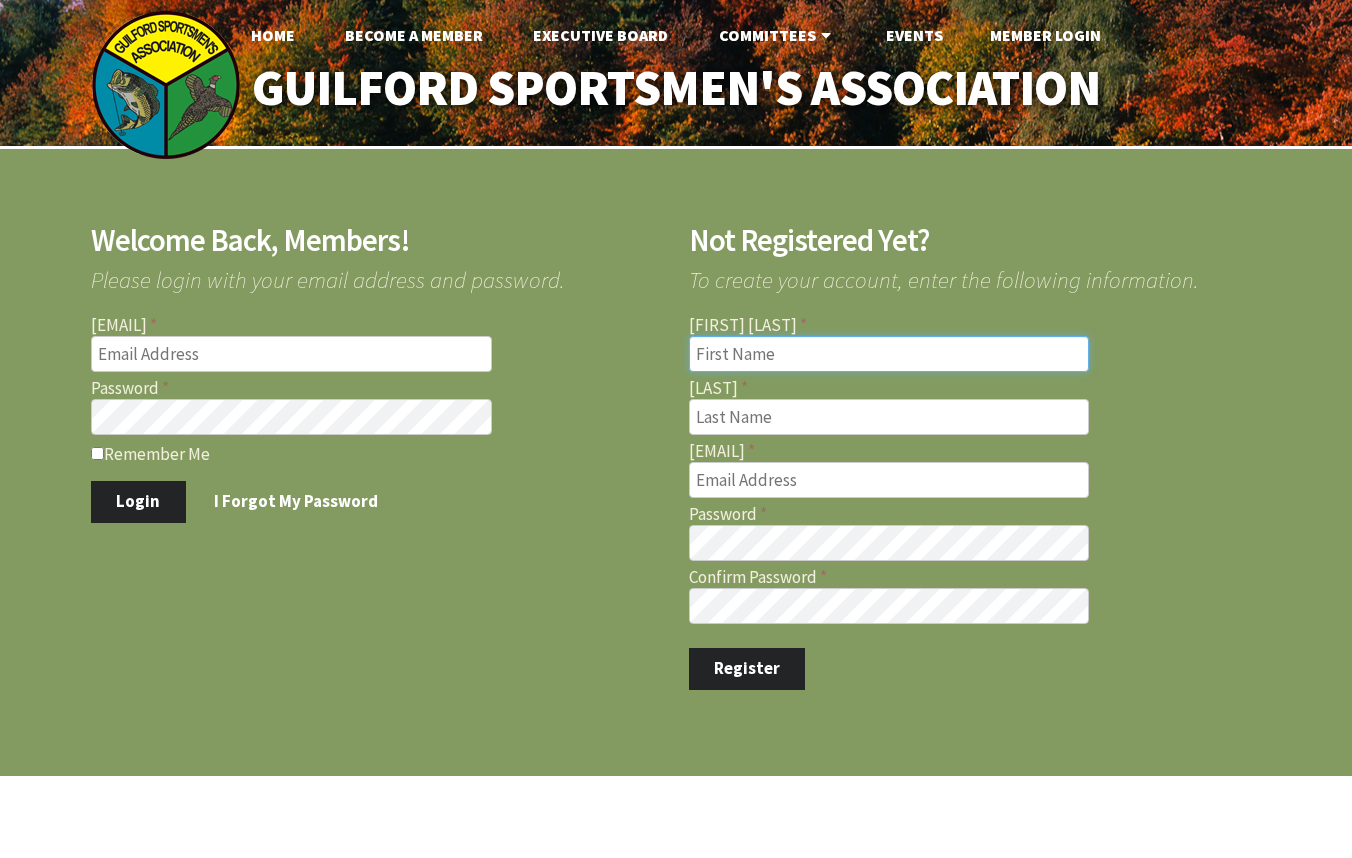 click on "First Name" at bounding box center (889, 354) 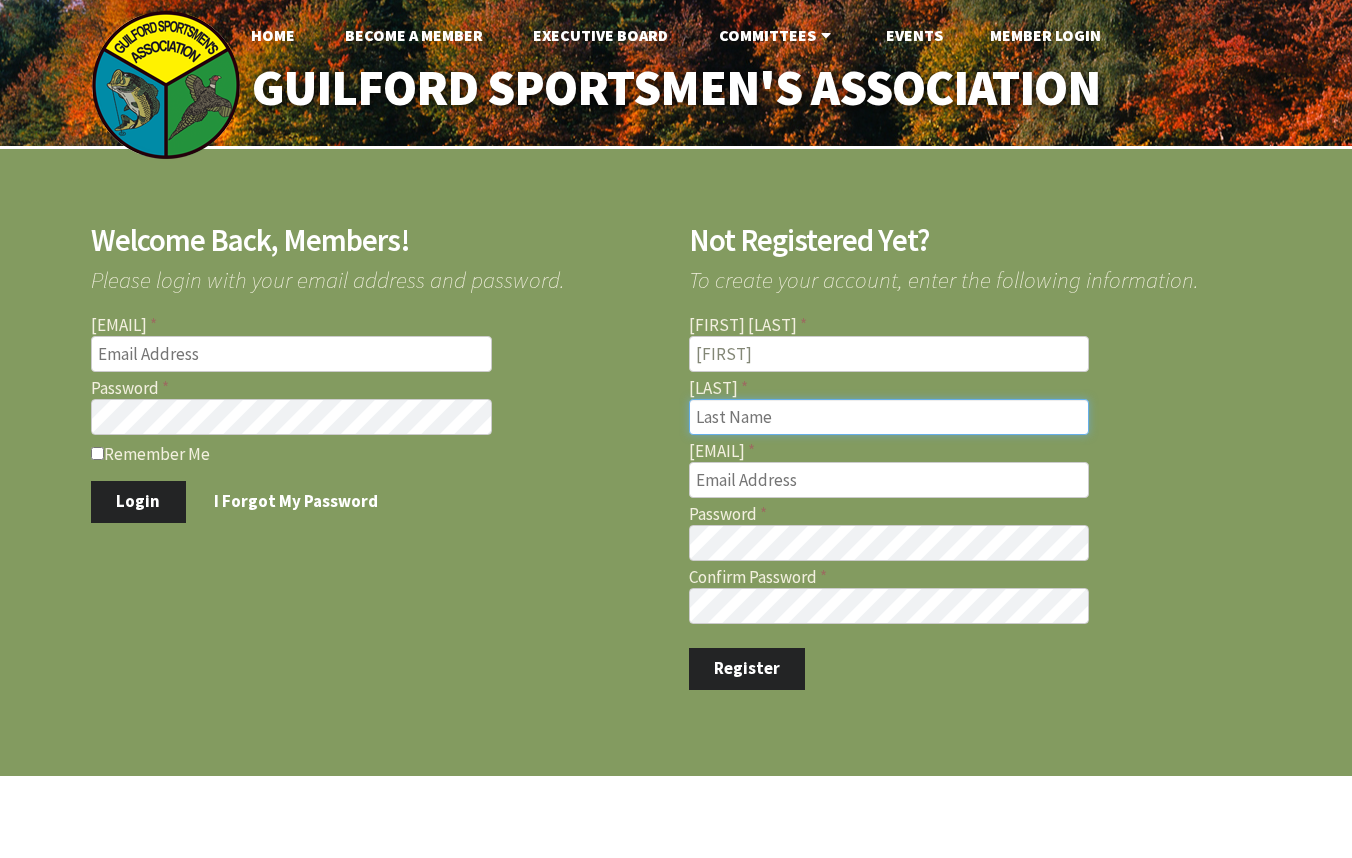 click on "Last Name" at bounding box center (889, 417) 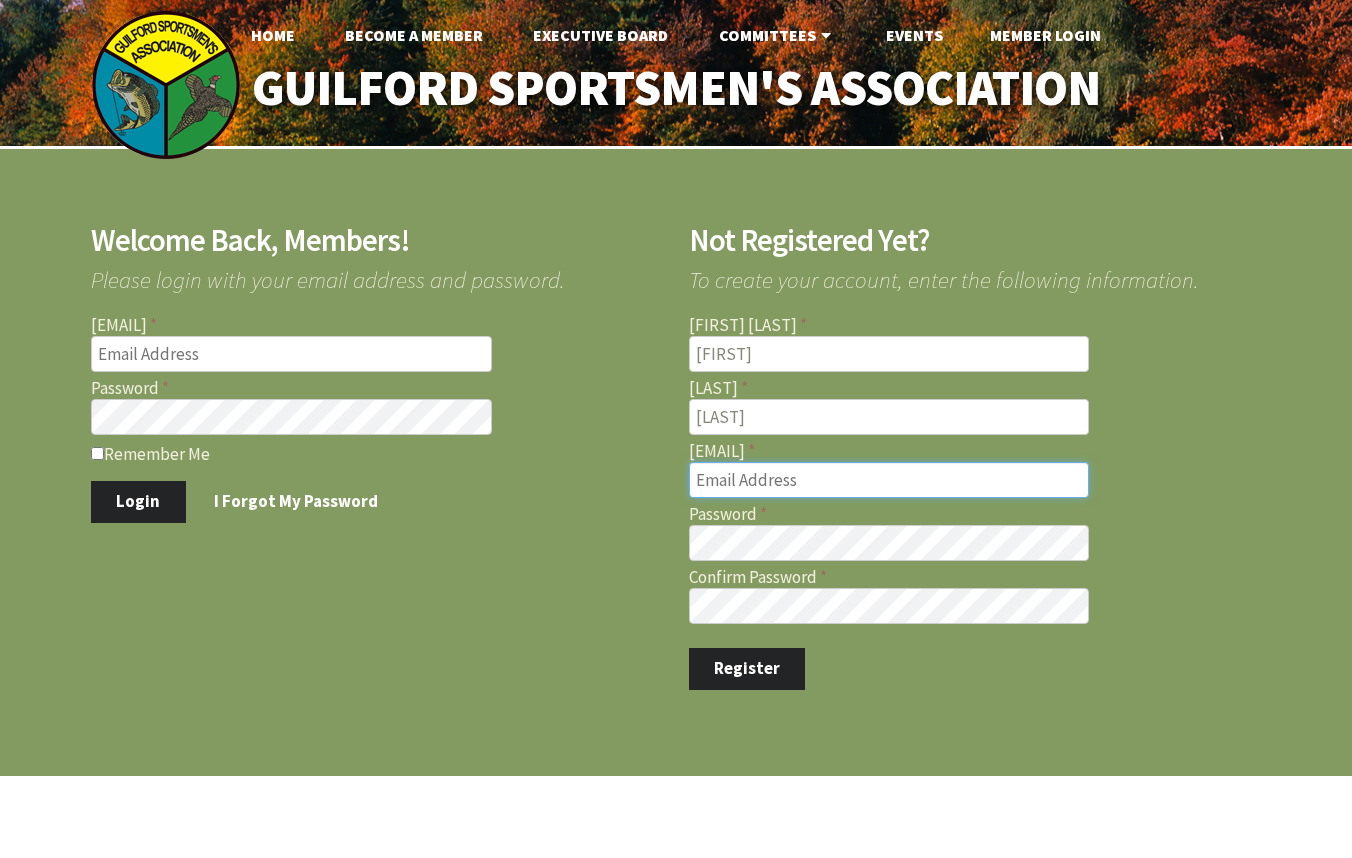 click on "Email Address" at bounding box center (889, 480) 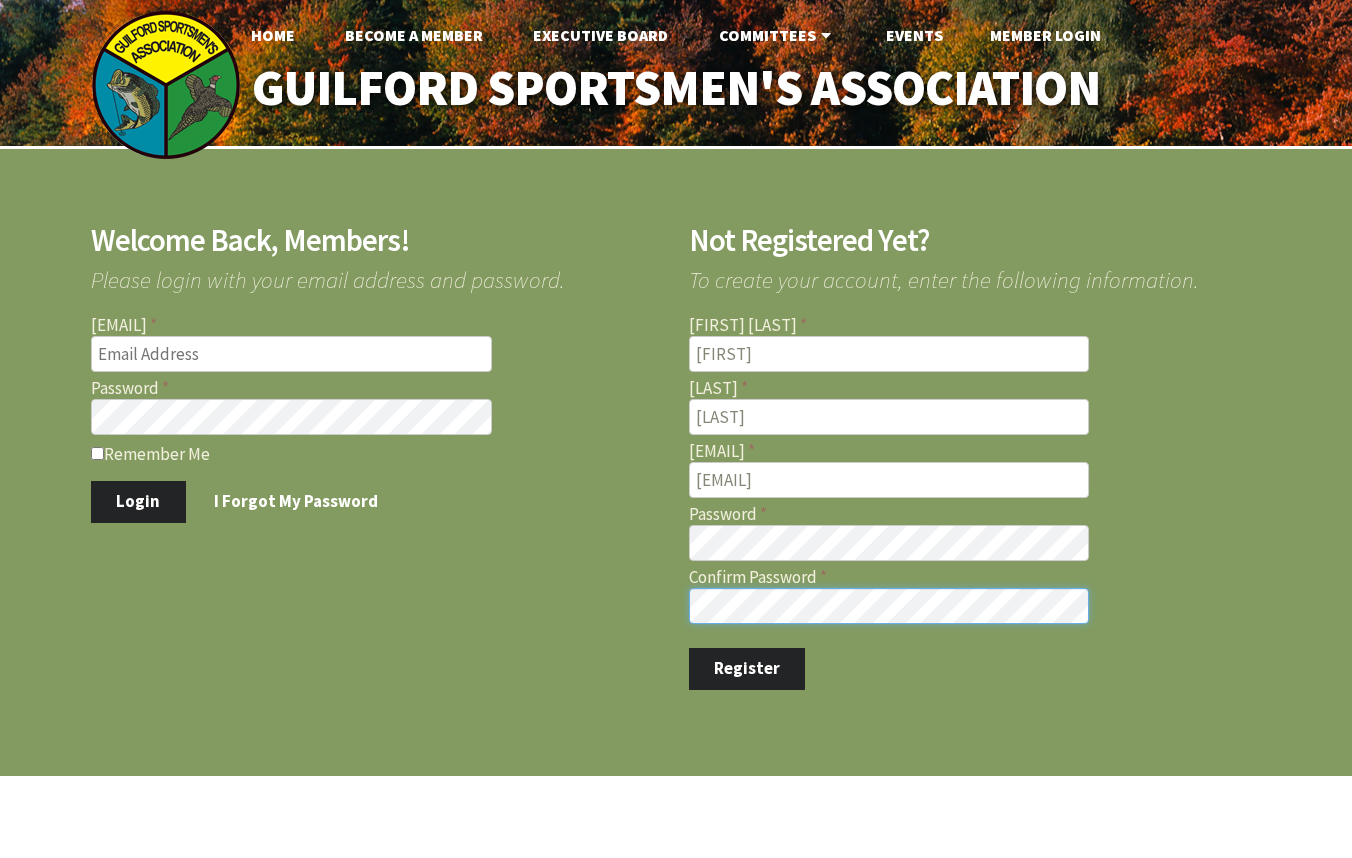 click on "Register" at bounding box center [138, 502] 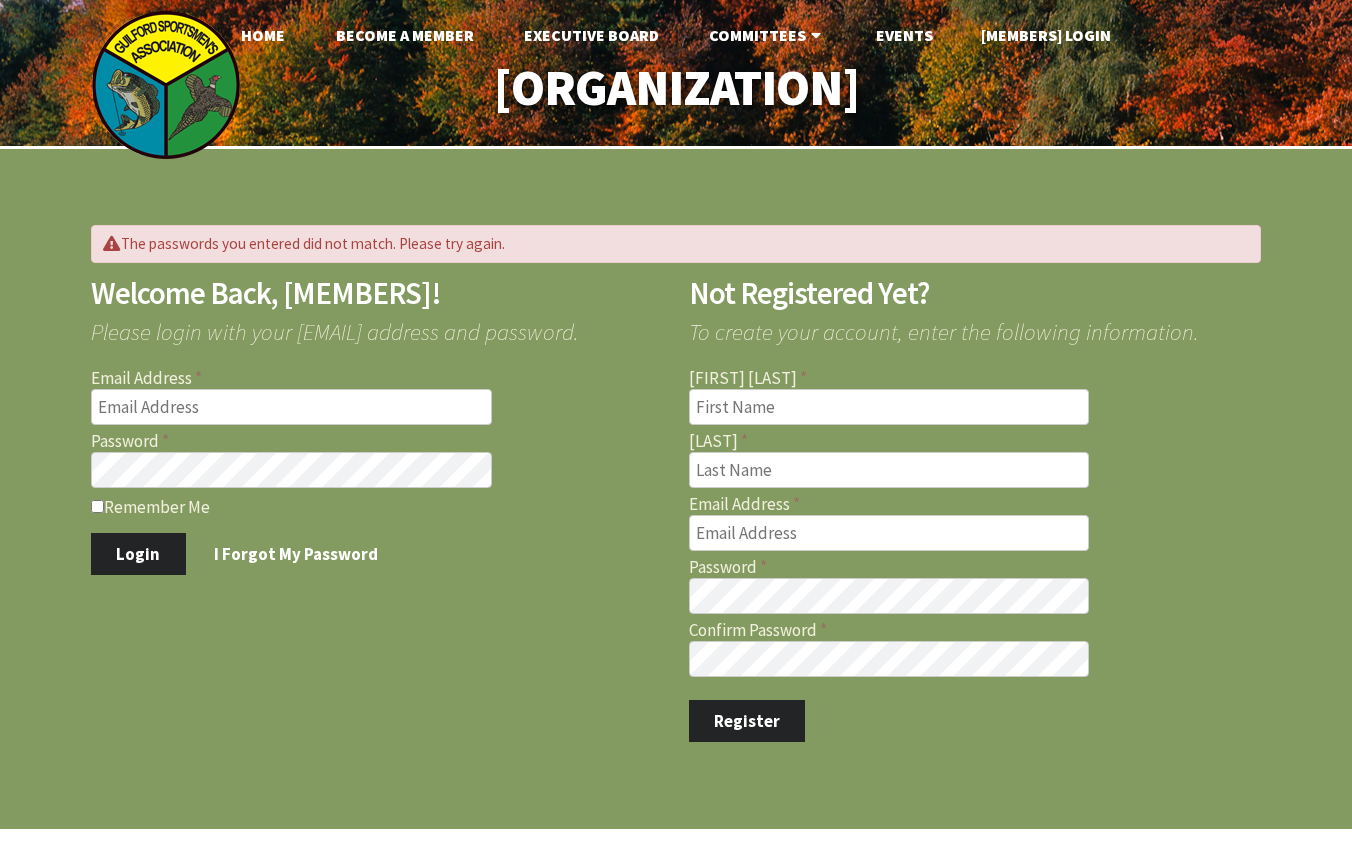 scroll, scrollTop: 0, scrollLeft: 0, axis: both 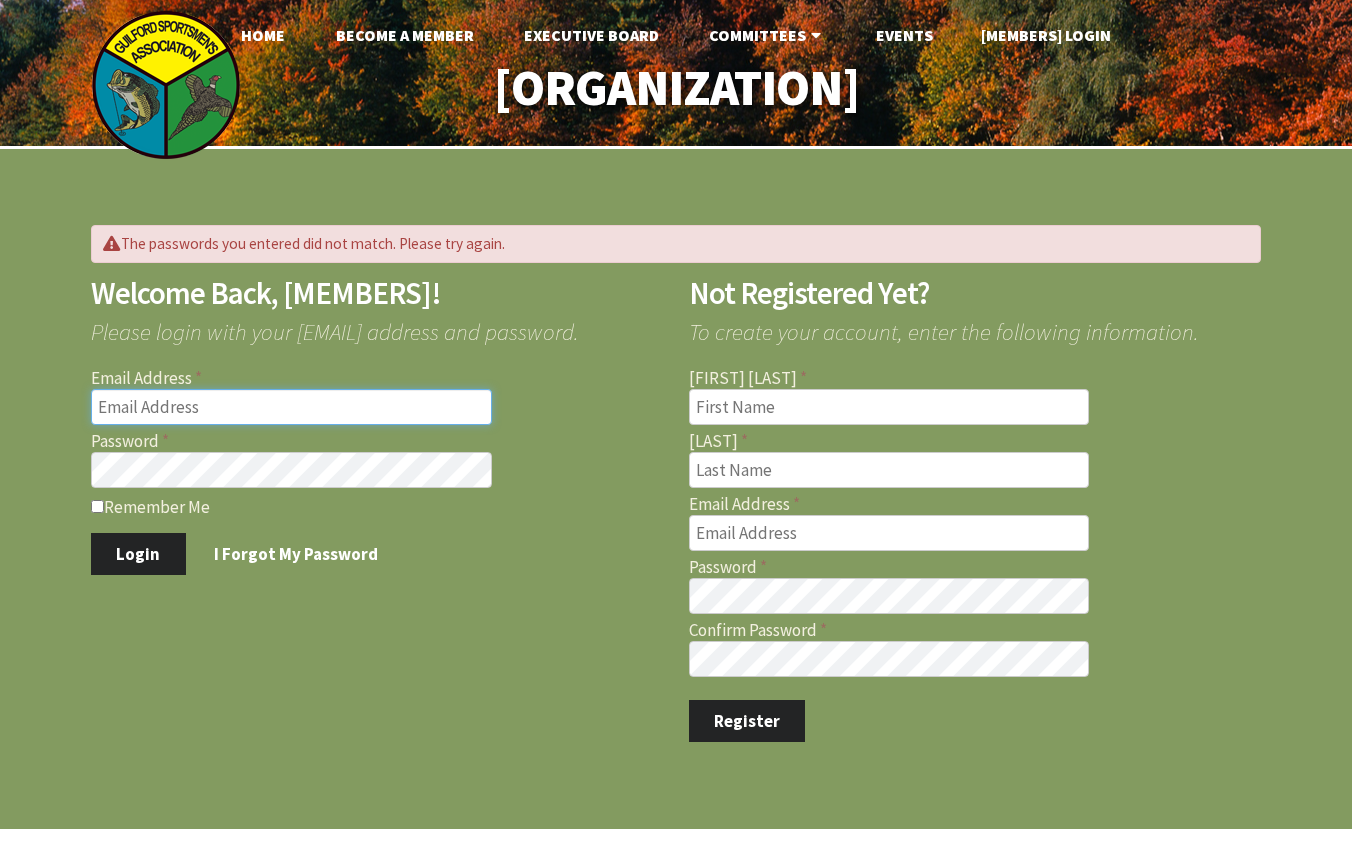 click on "Email Address" at bounding box center [291, 407] 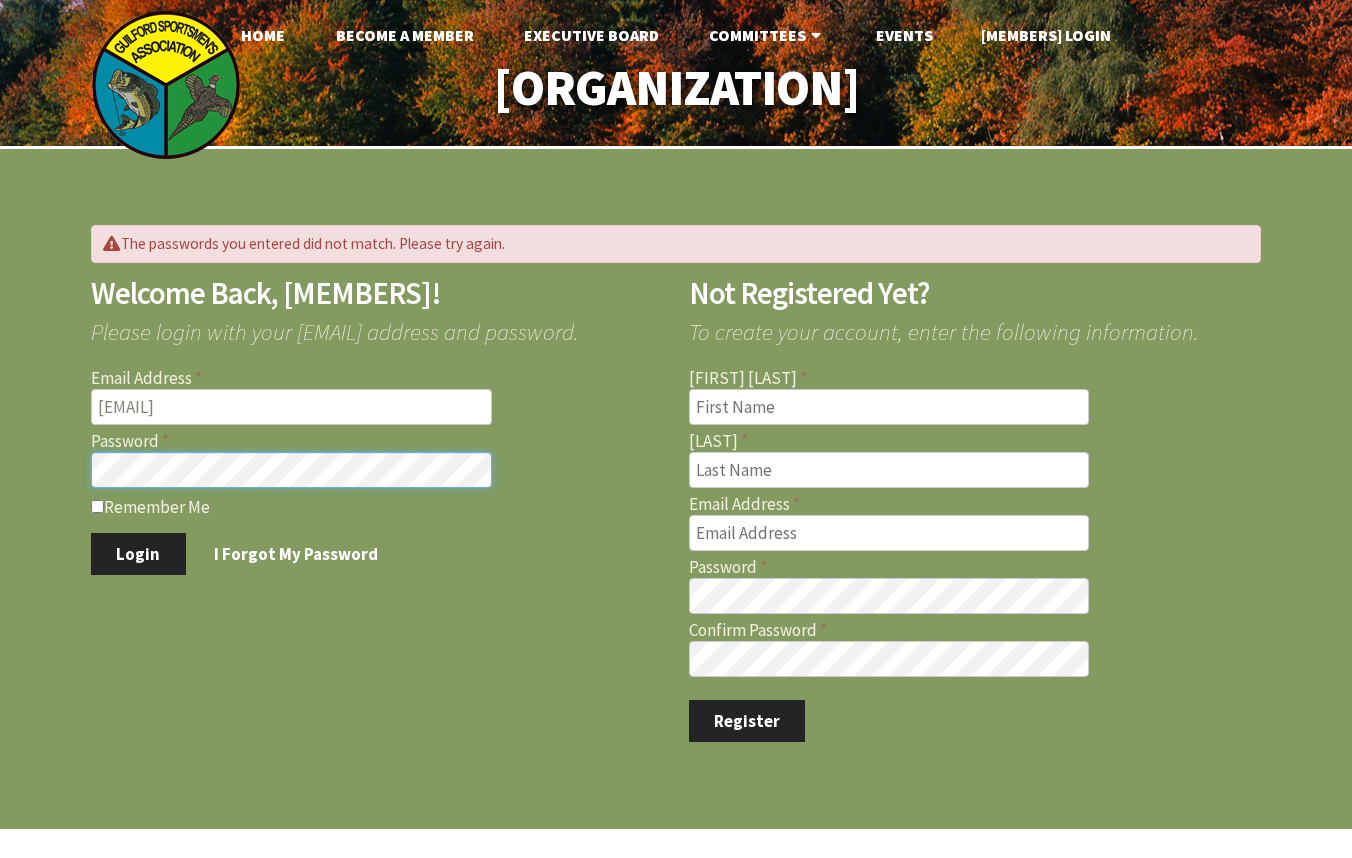 click on "Login" at bounding box center (138, 554) 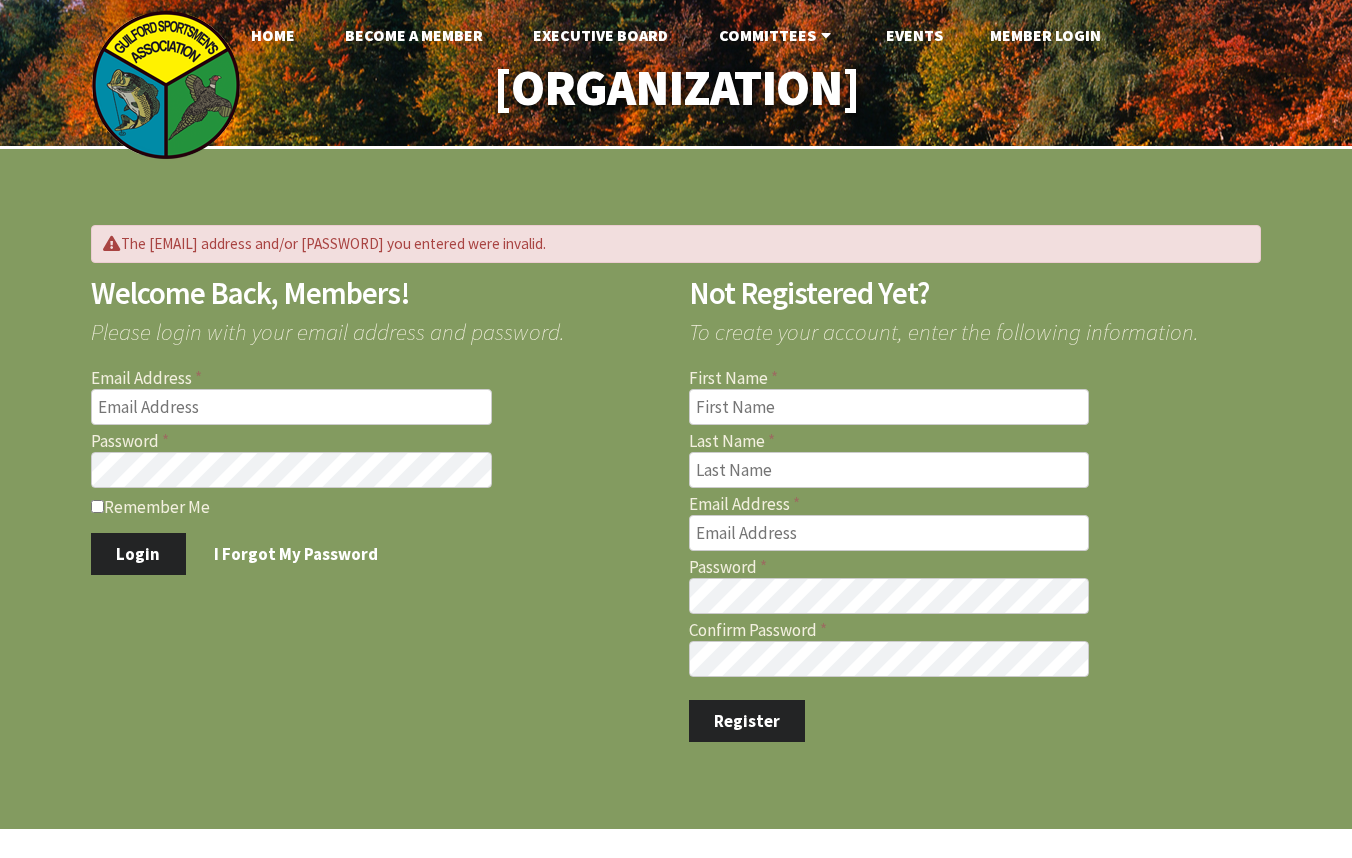 scroll, scrollTop: 0, scrollLeft: 0, axis: both 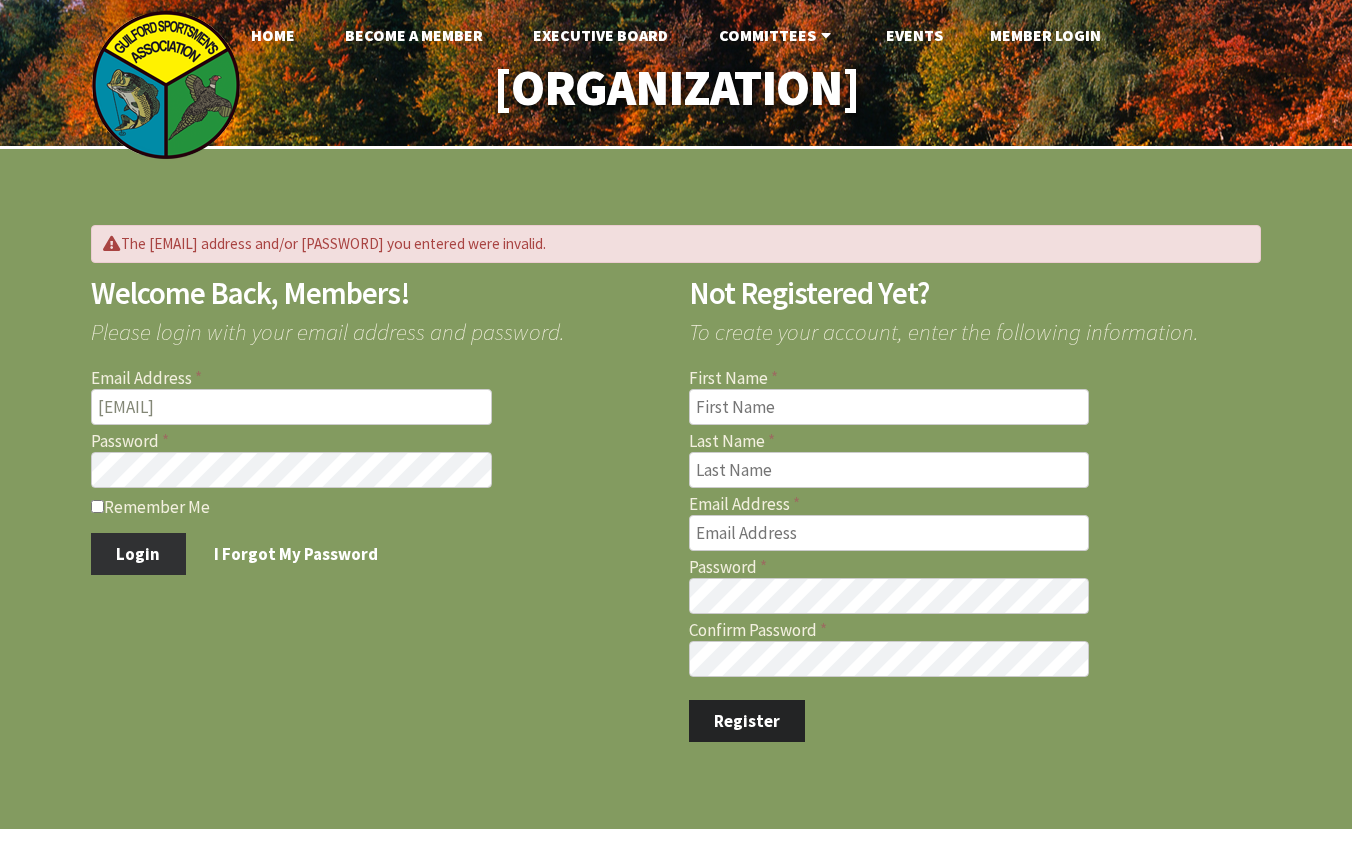 click on "Login" at bounding box center (138, 554) 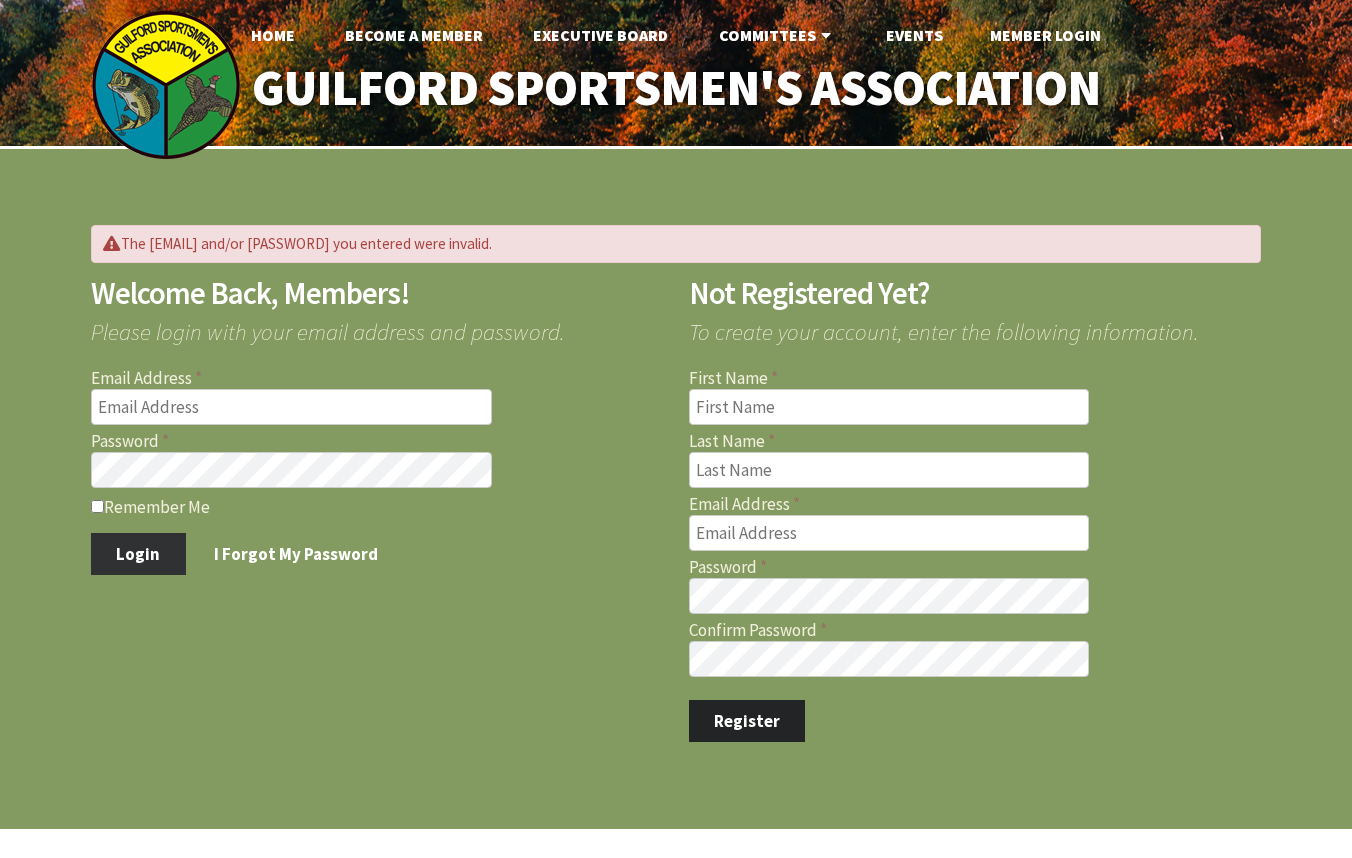 scroll, scrollTop: 0, scrollLeft: 0, axis: both 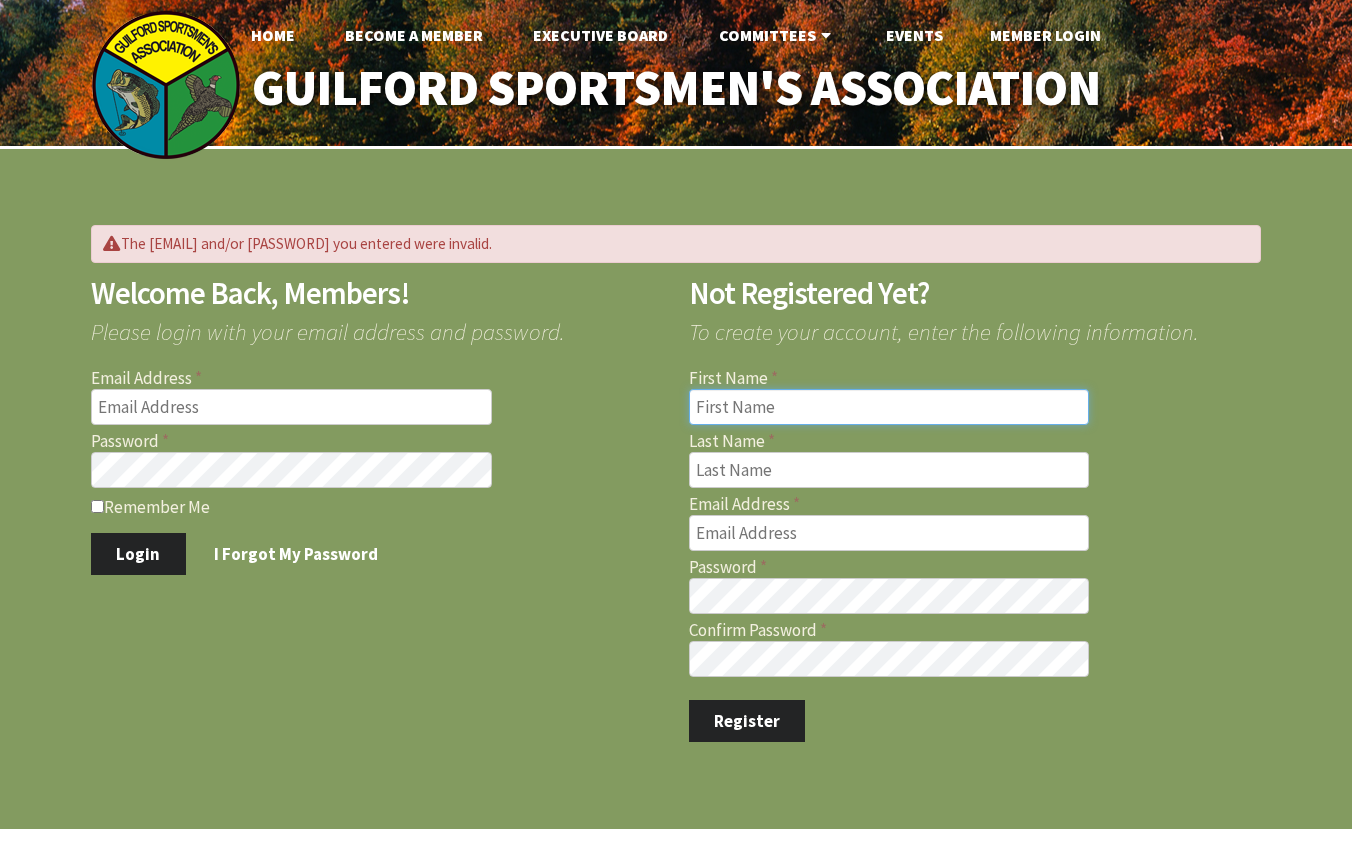 click on "First Name" at bounding box center (889, 407) 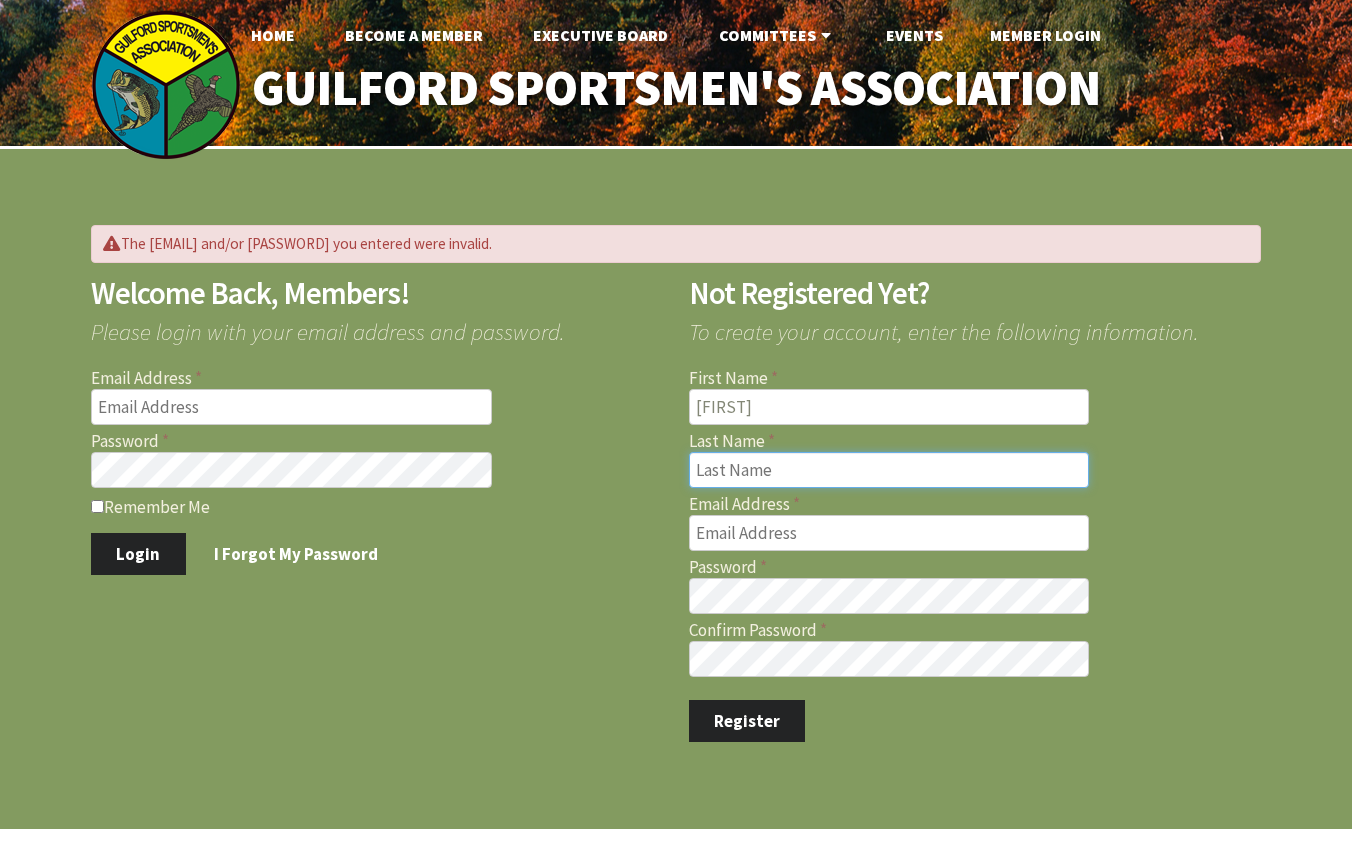 click on "Last Name" at bounding box center (889, 470) 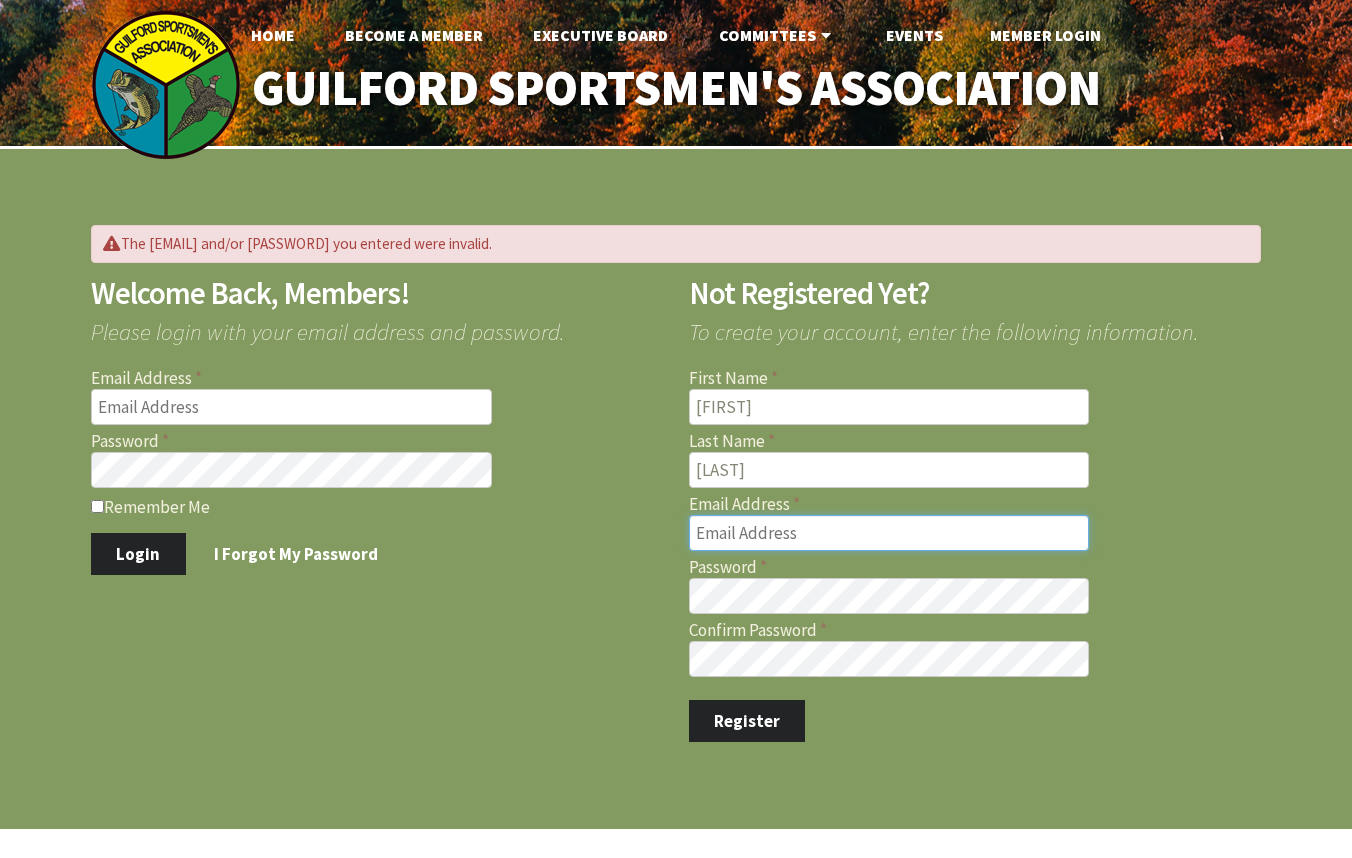 click on "Email Address" at bounding box center (889, 533) 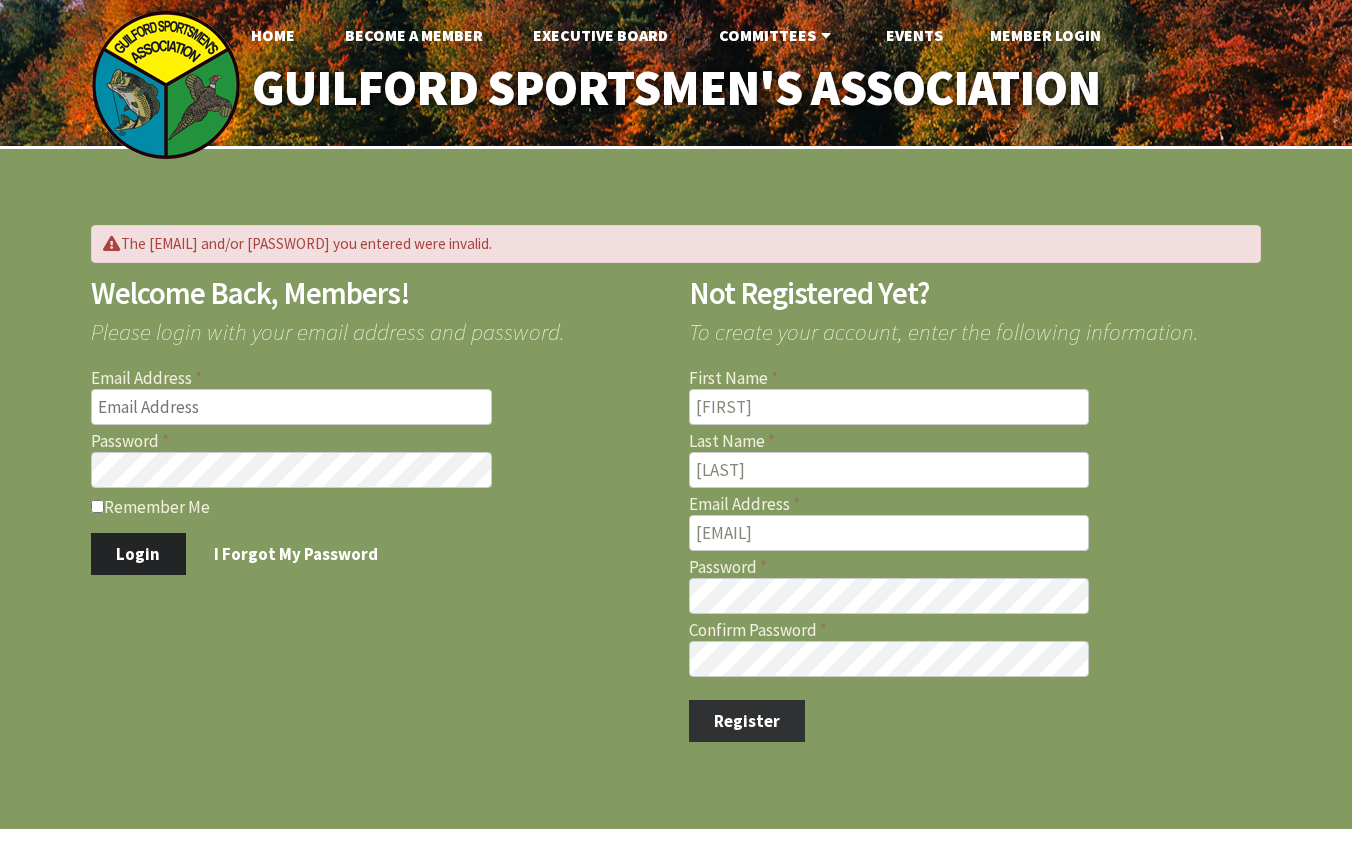 click on "Register" at bounding box center [138, 554] 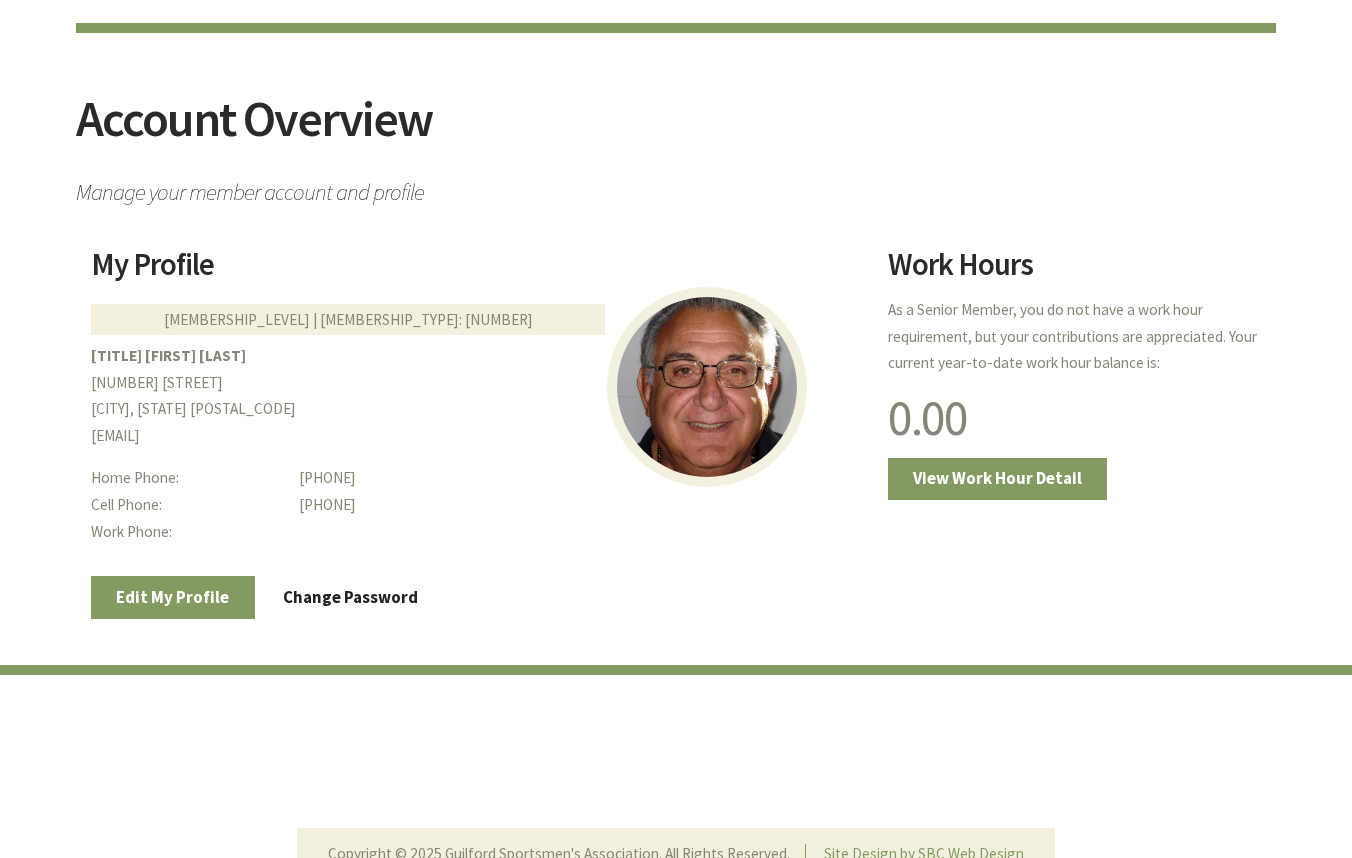 scroll, scrollTop: 299, scrollLeft: 0, axis: vertical 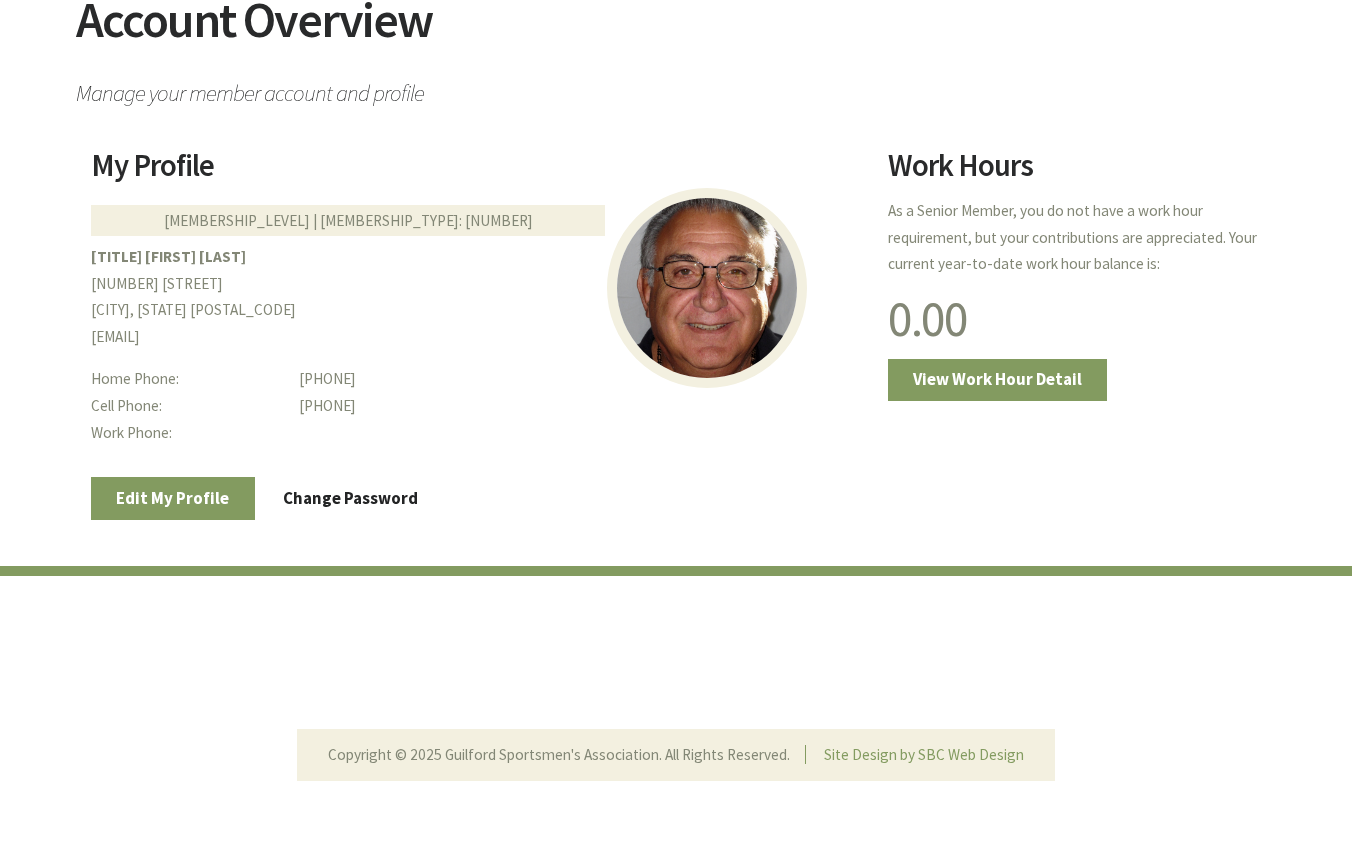 click on "[PHONE]" at bounding box center (580, 379) 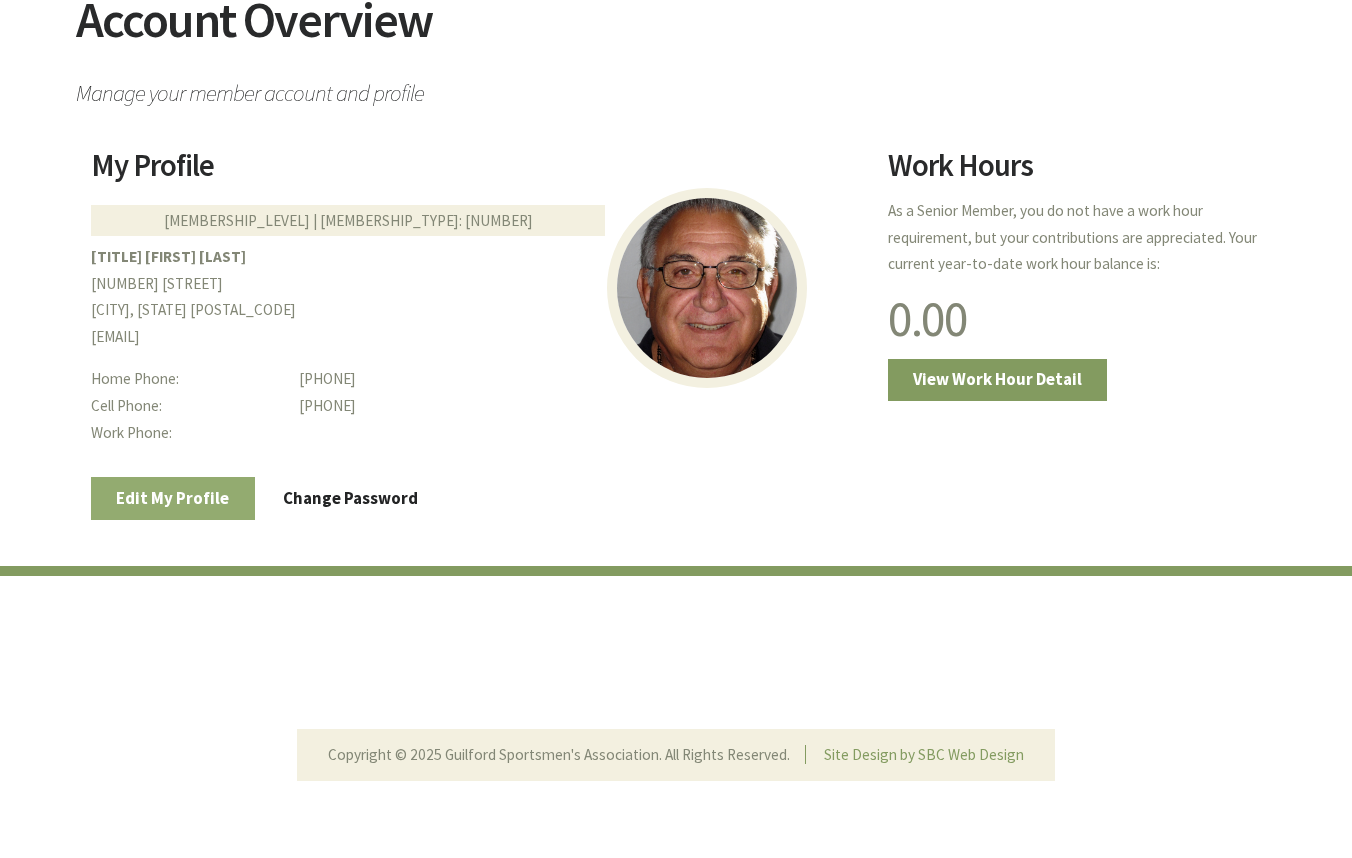 click on "Edit My Profile" at bounding box center (173, 498) 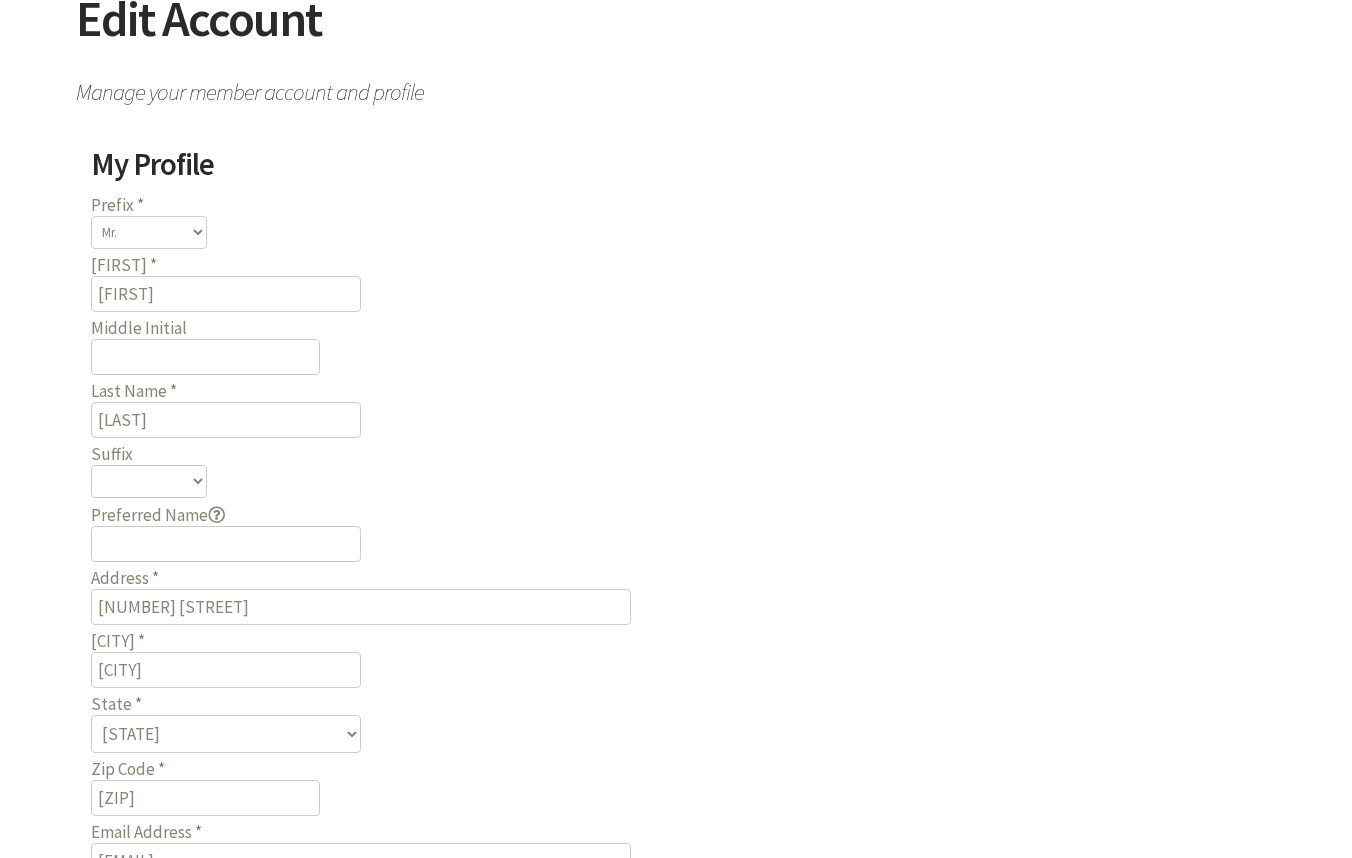 scroll, scrollTop: 400, scrollLeft: 0, axis: vertical 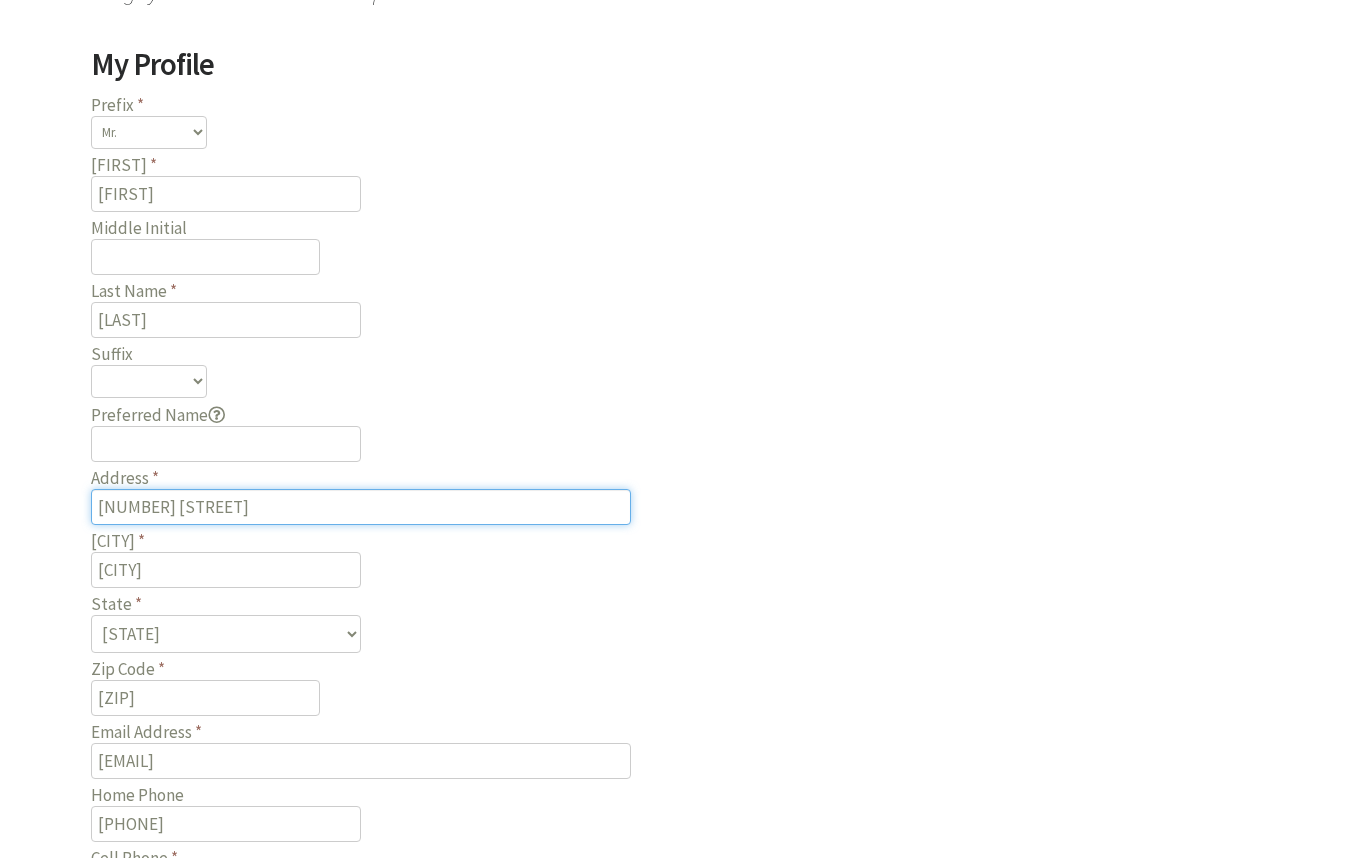 click on "[NUMBER] [STREET]" at bounding box center [361, 507] 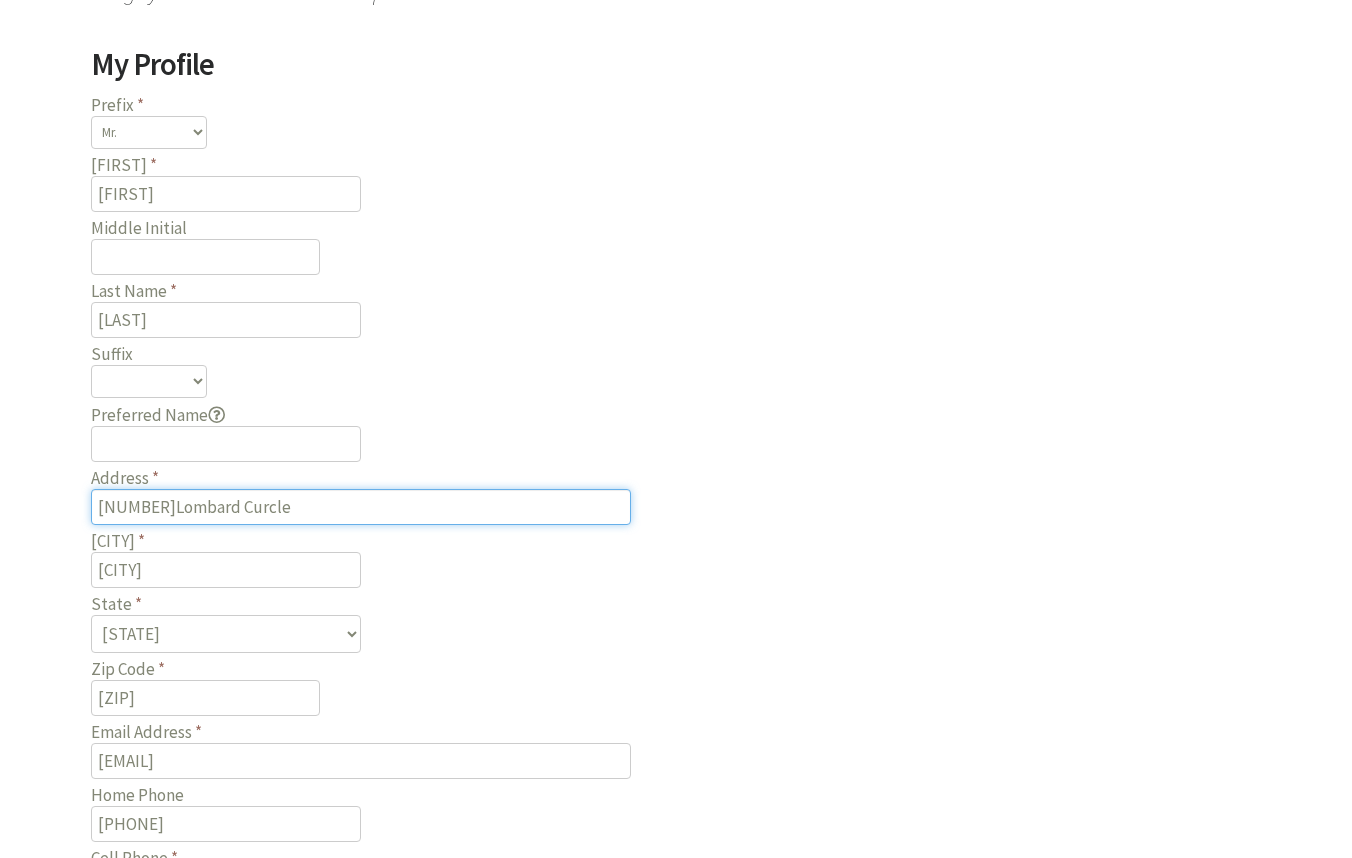 click on "[NUMBER]Lombard Curcle" at bounding box center (361, 507) 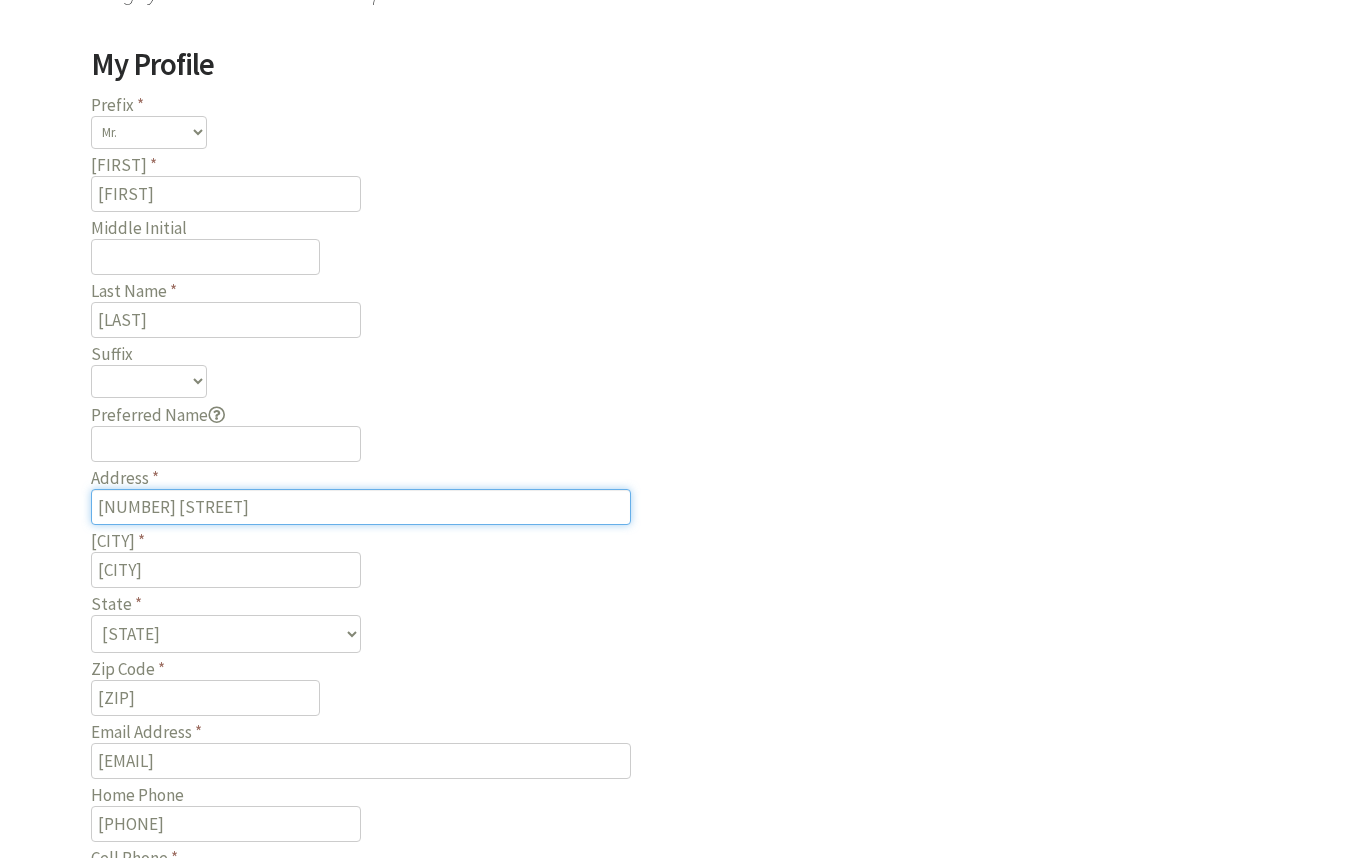 type on "[NUMBER] [STREET]" 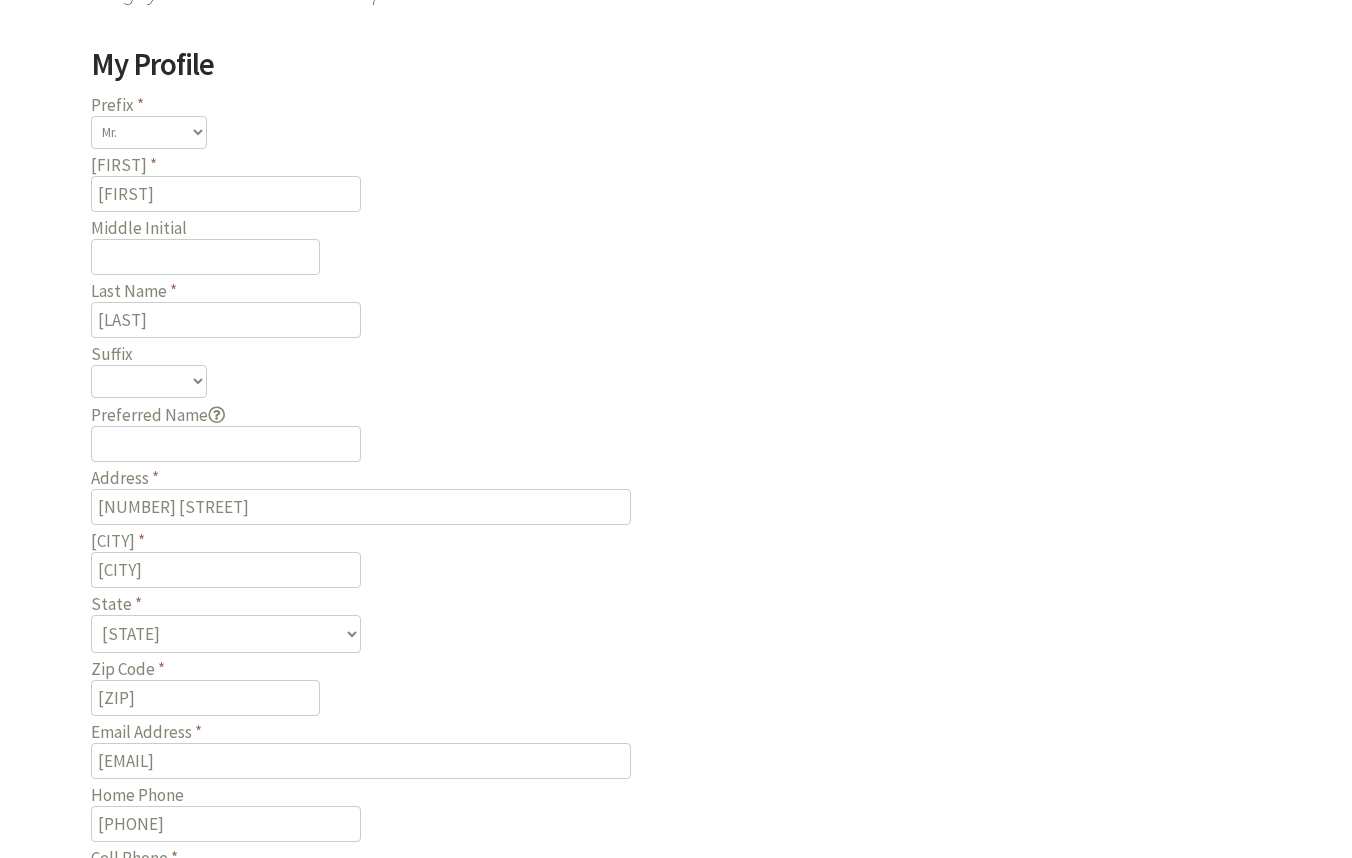 click on "Prefix
Mr.
Mrs.
Miss
Ms.
Dr.
Rev.
First Name
[FIRST]
Middle Initial
Last Name
[LAST]
Suffix
Sr.
Jr.
II
III
IV
V
Preferred Name  Enter your preferred first name if it differs from your given first name.  A preferred name could be a nickname or middle name (ex: Joe could be a preferred name for [FIRST]).  Leave this field blank if you prefer to be addressed by your given first name.
Address
[NUMBER] [STREET]
City
[CITY]
State
Alabama
Alaska
Arizona
Arkansas
California
Colorado
Connecticut
Delaware
District of Columbia
Florida
Georgia
Hawaii
Idaho
Illinois
Indiana
Iowa
Kansas
Kentucky
Louisiana
Maine
Maryland
Massachusetts
Michigan
Minnesota
Mississippi
Missouri
Montana
Nebraska
Nevada
New Hampshire
New Jersey
New Mexico
New York
North Carolina" at bounding box center (477, 659) 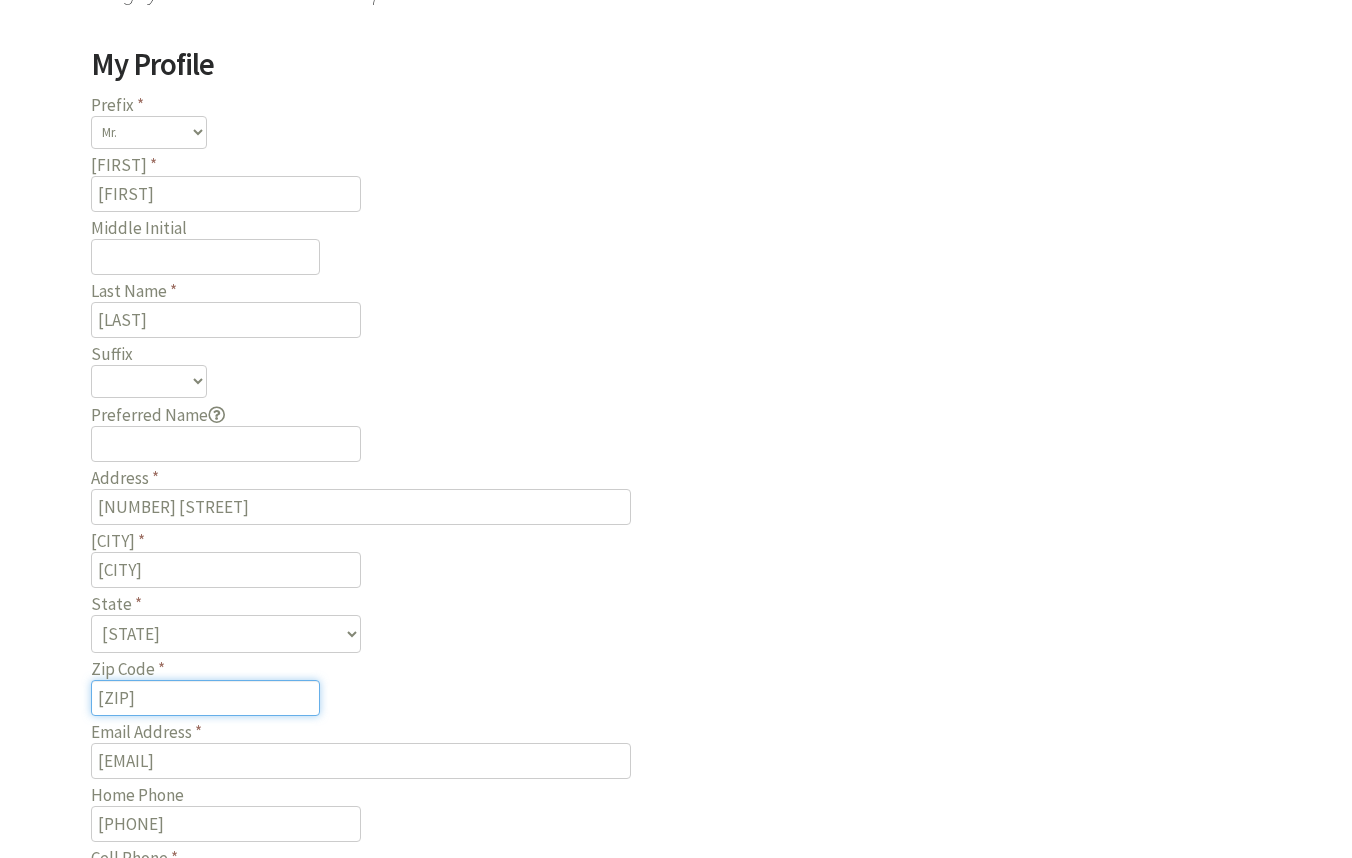 click on "[ZIP]" at bounding box center [205, 698] 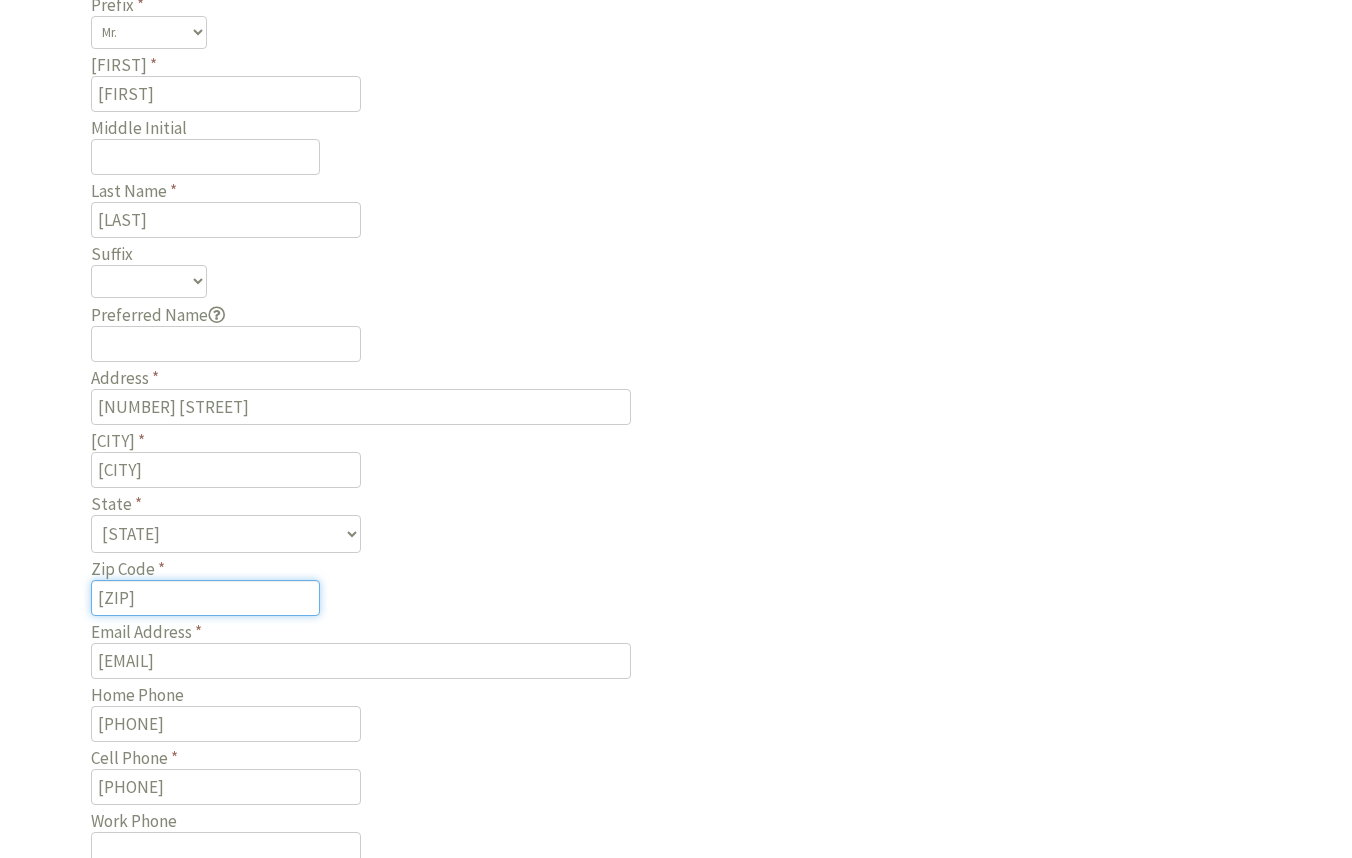 scroll, scrollTop: 600, scrollLeft: 0, axis: vertical 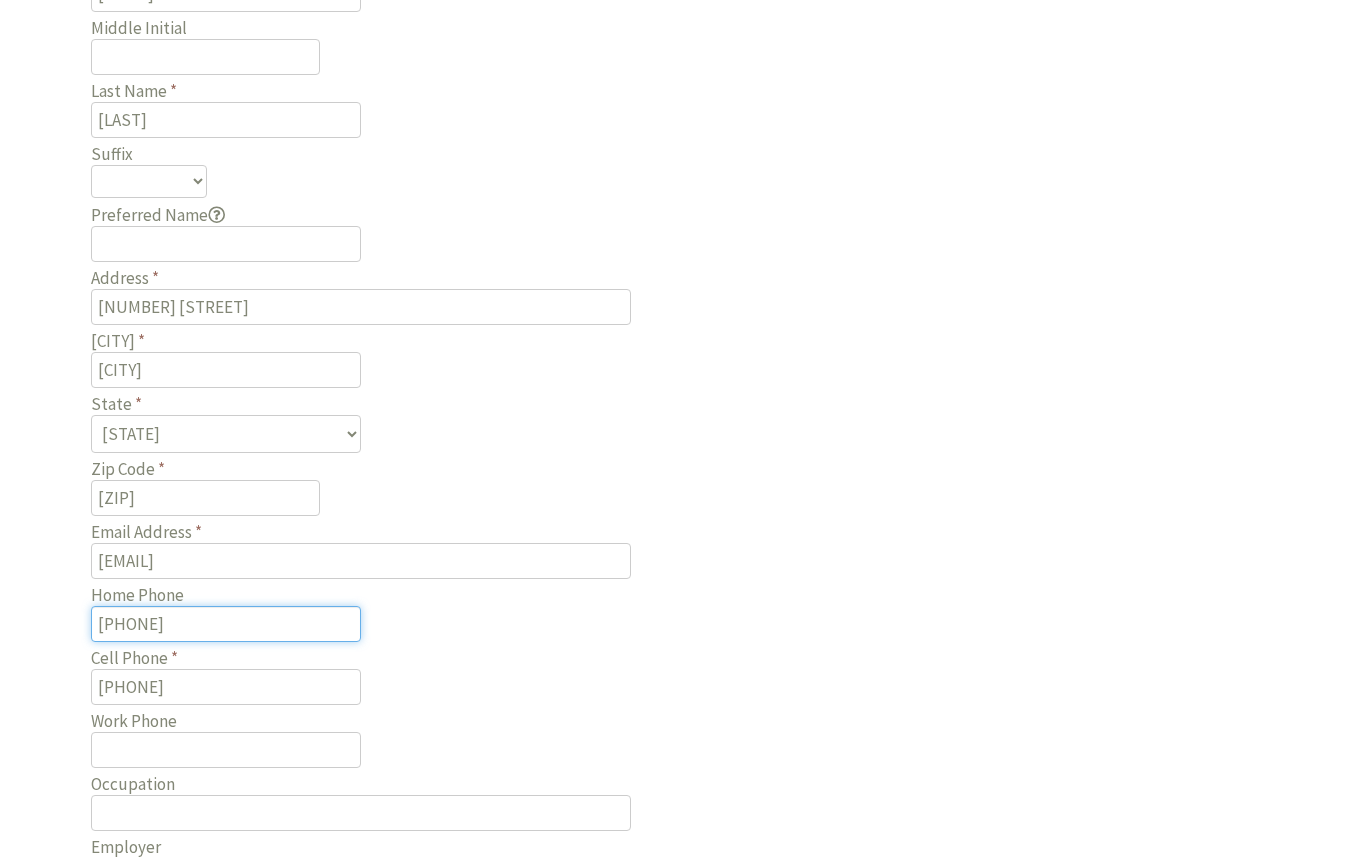 click on "[PHONE]" at bounding box center (226, 624) 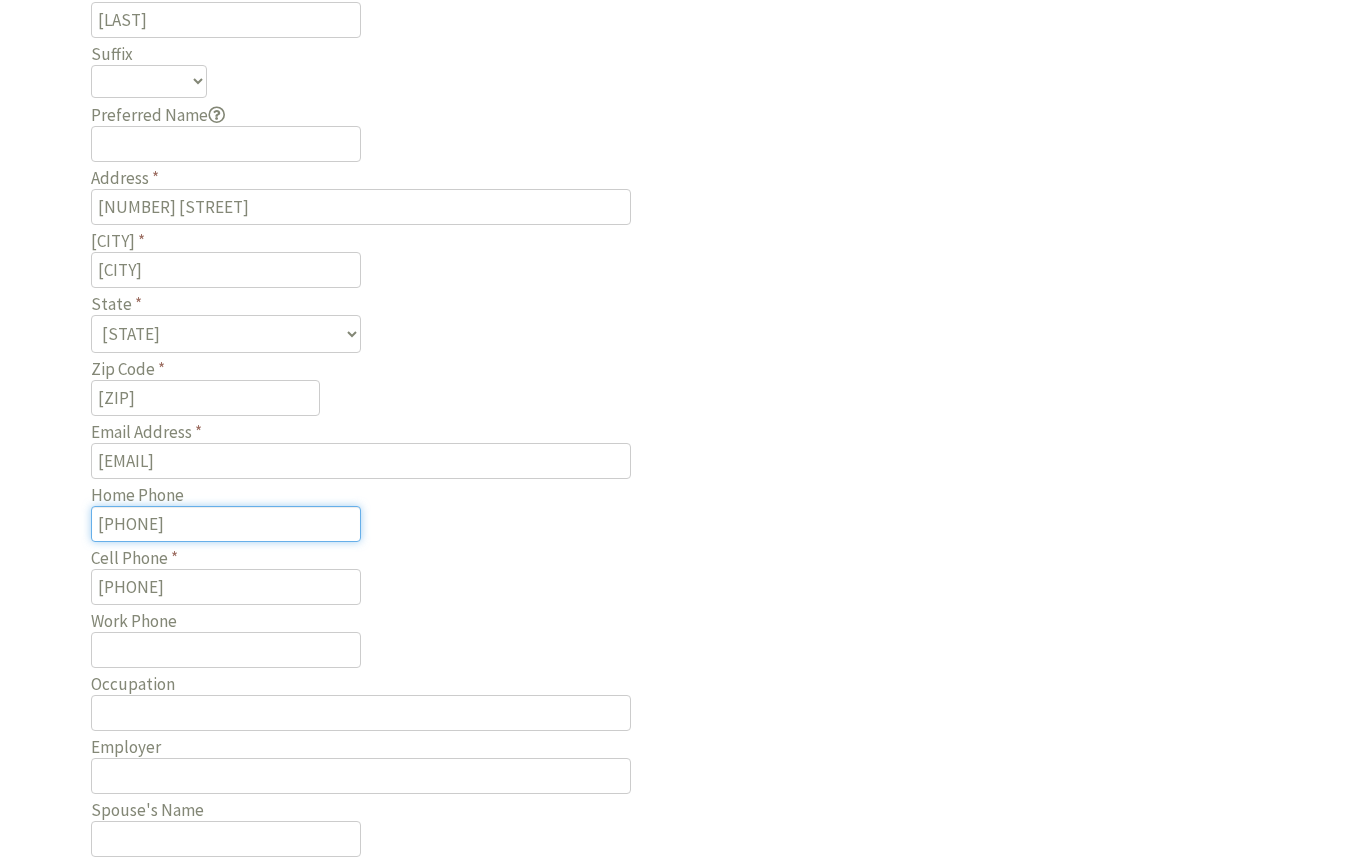 scroll, scrollTop: 800, scrollLeft: 0, axis: vertical 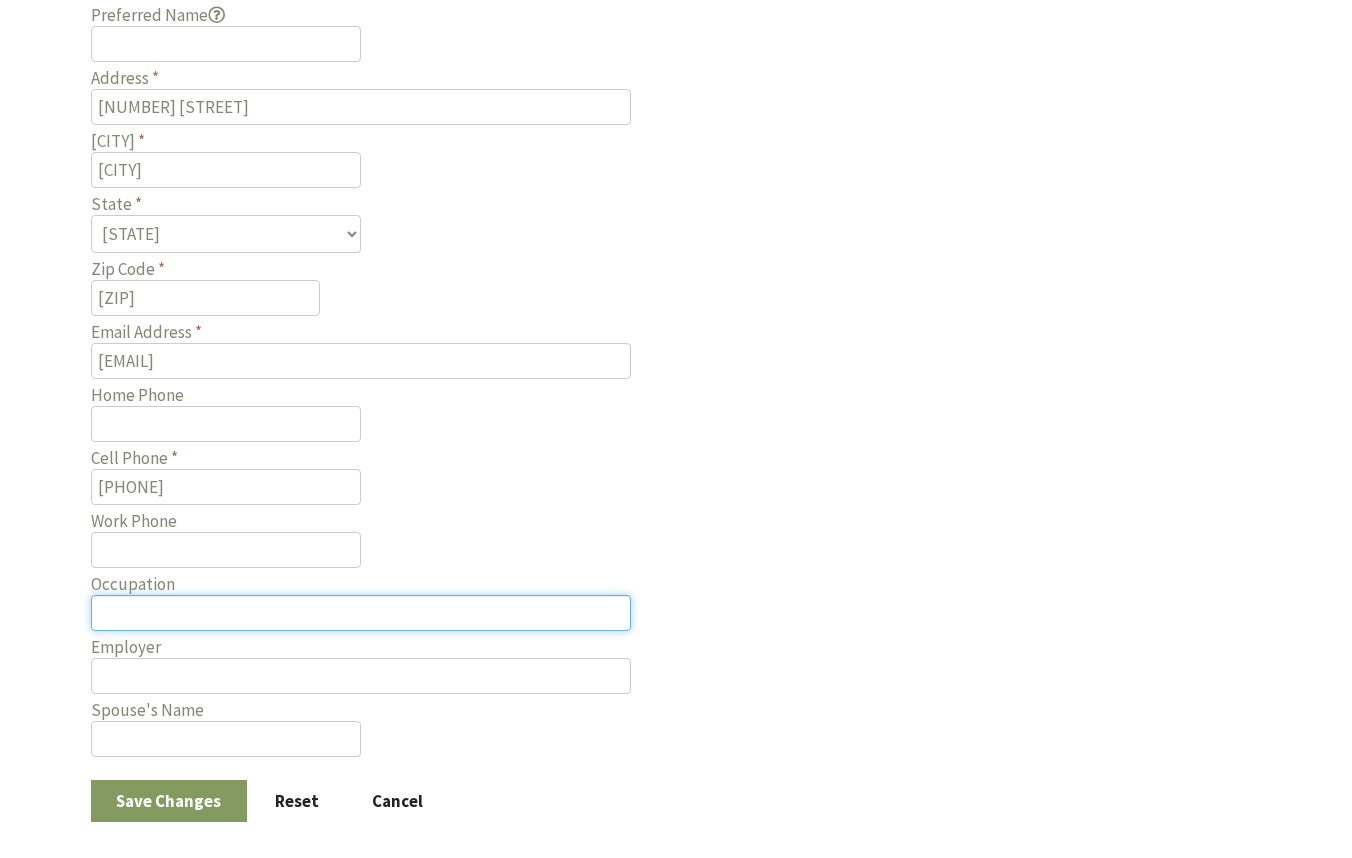 click on "Occupation" at bounding box center [361, 613] 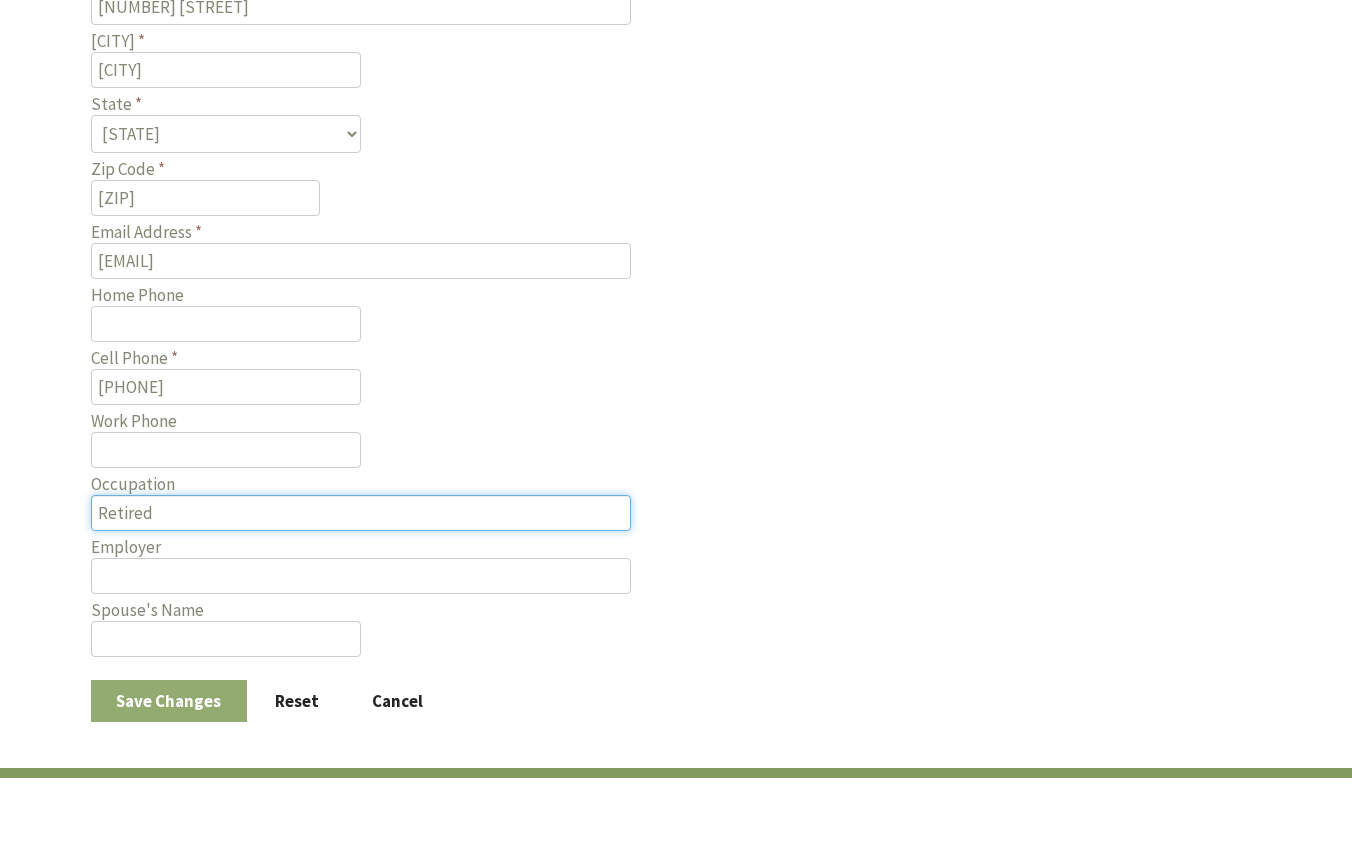 scroll, scrollTop: 1000, scrollLeft: 0, axis: vertical 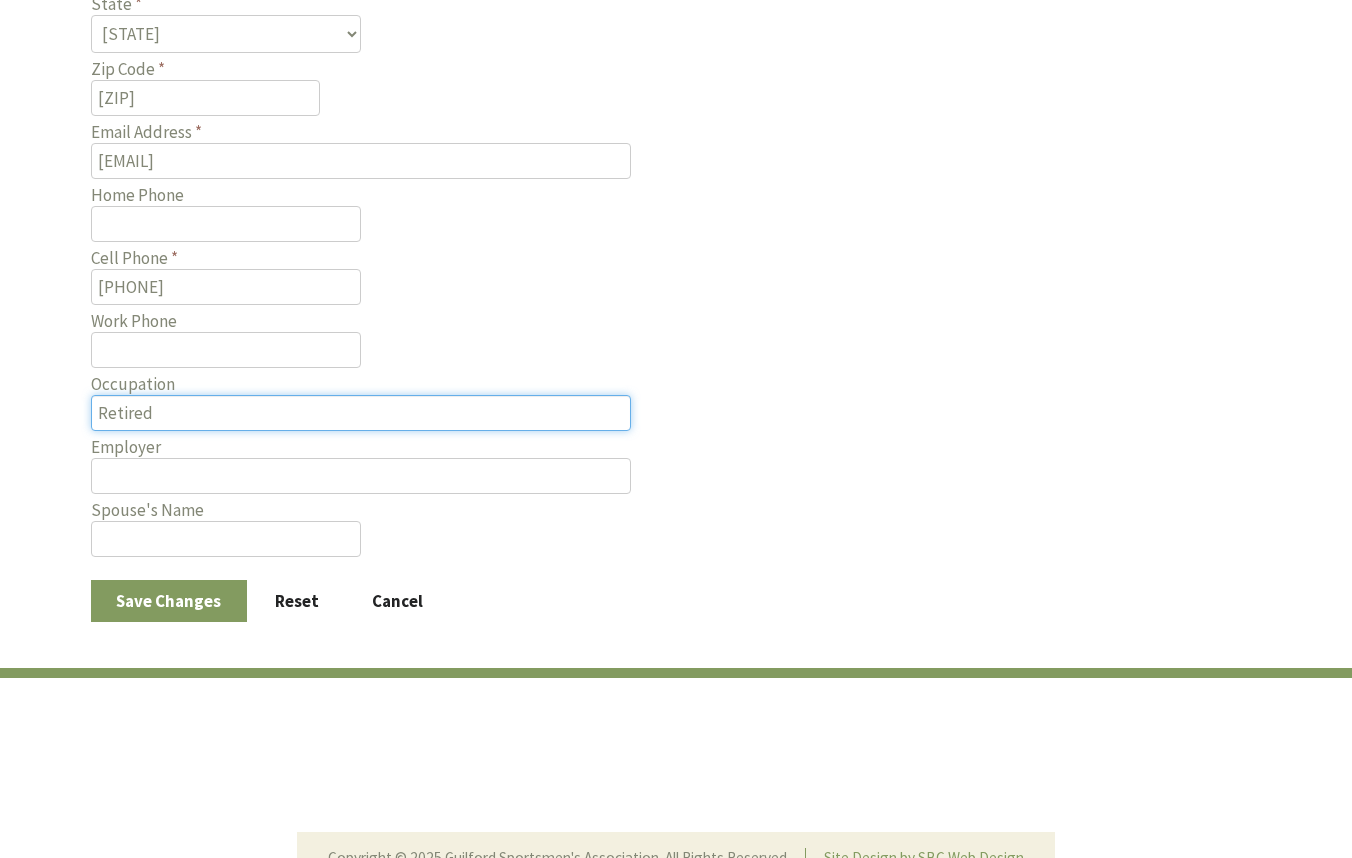 type on "Retired" 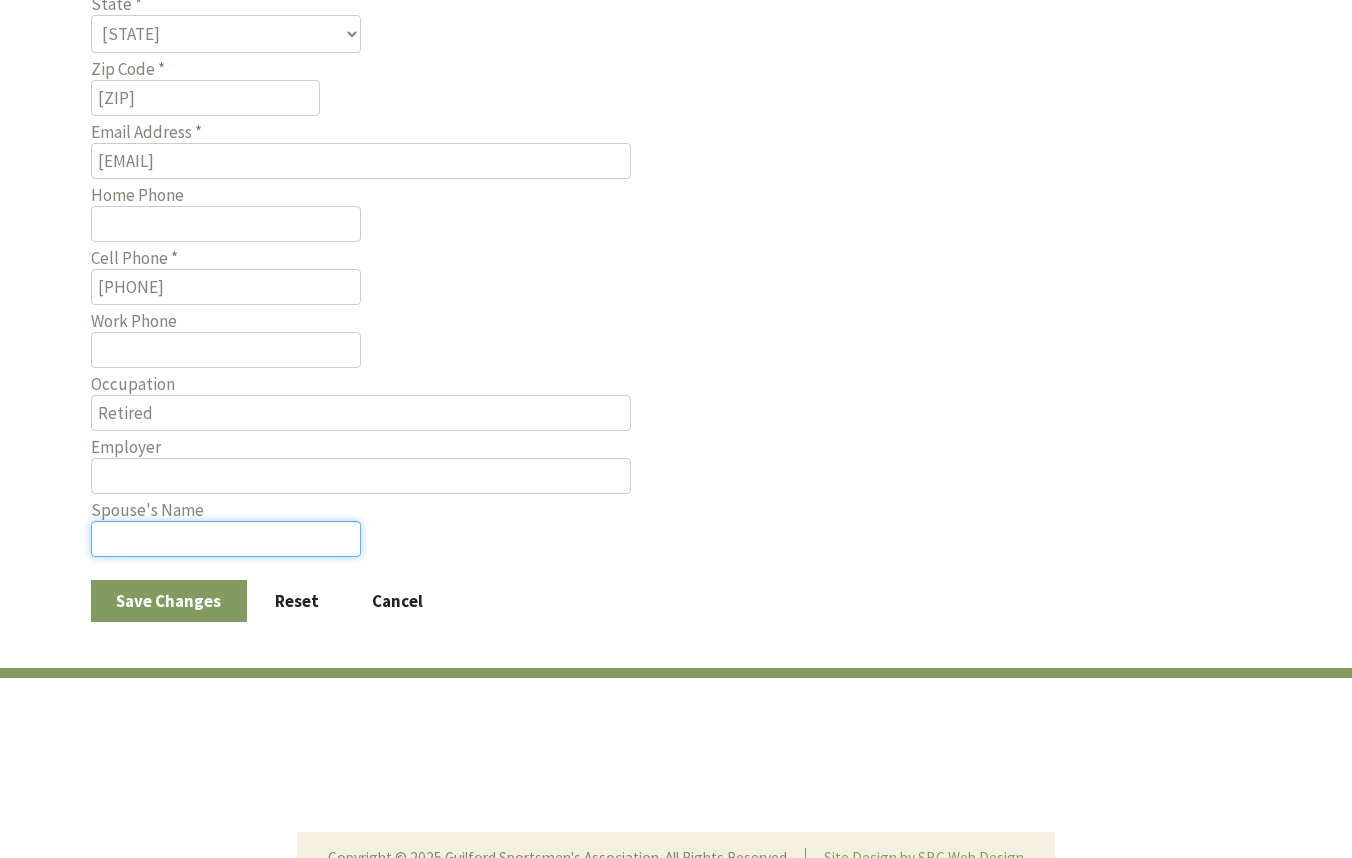click on "Spouse's Name" at bounding box center [226, 539] 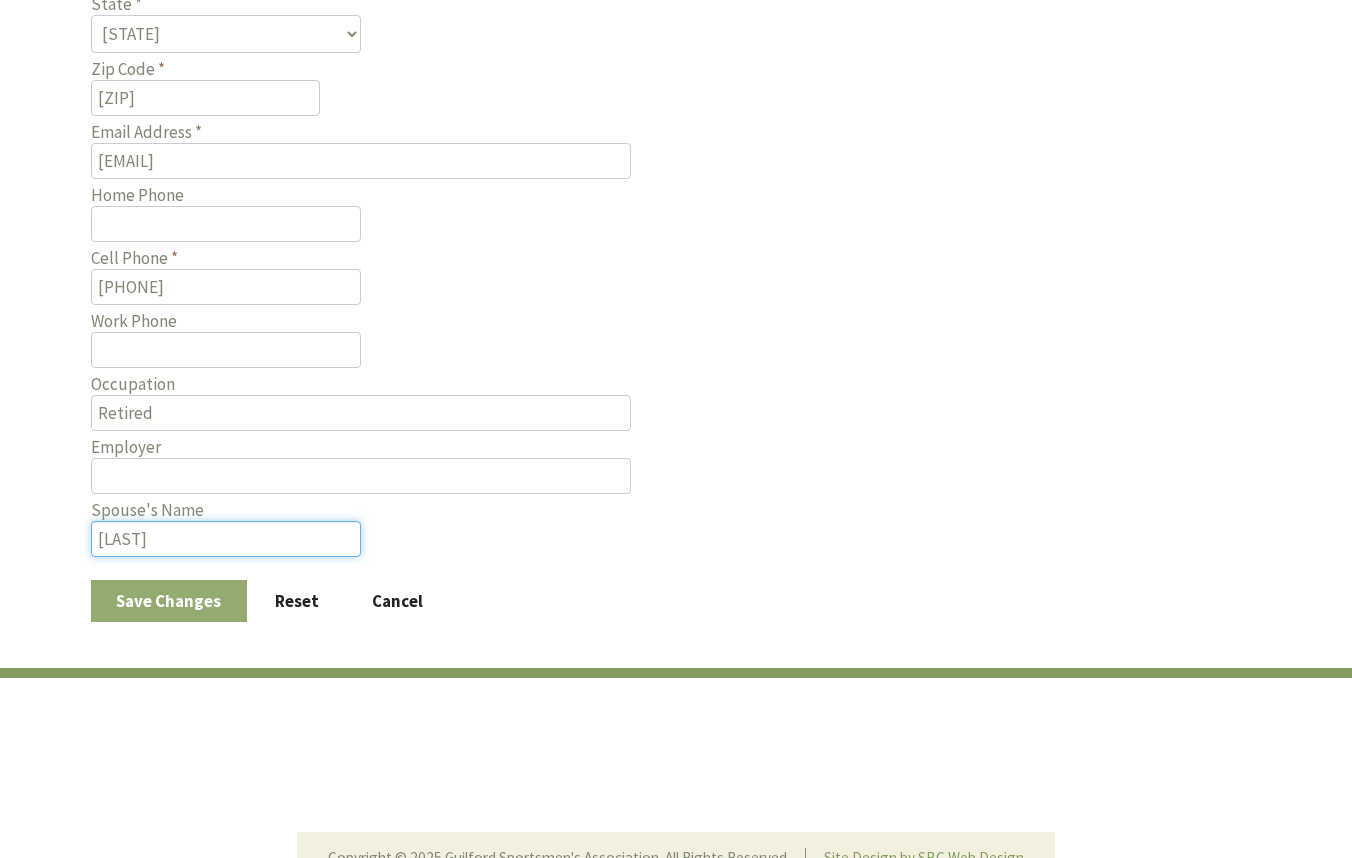 type on "[LAST]" 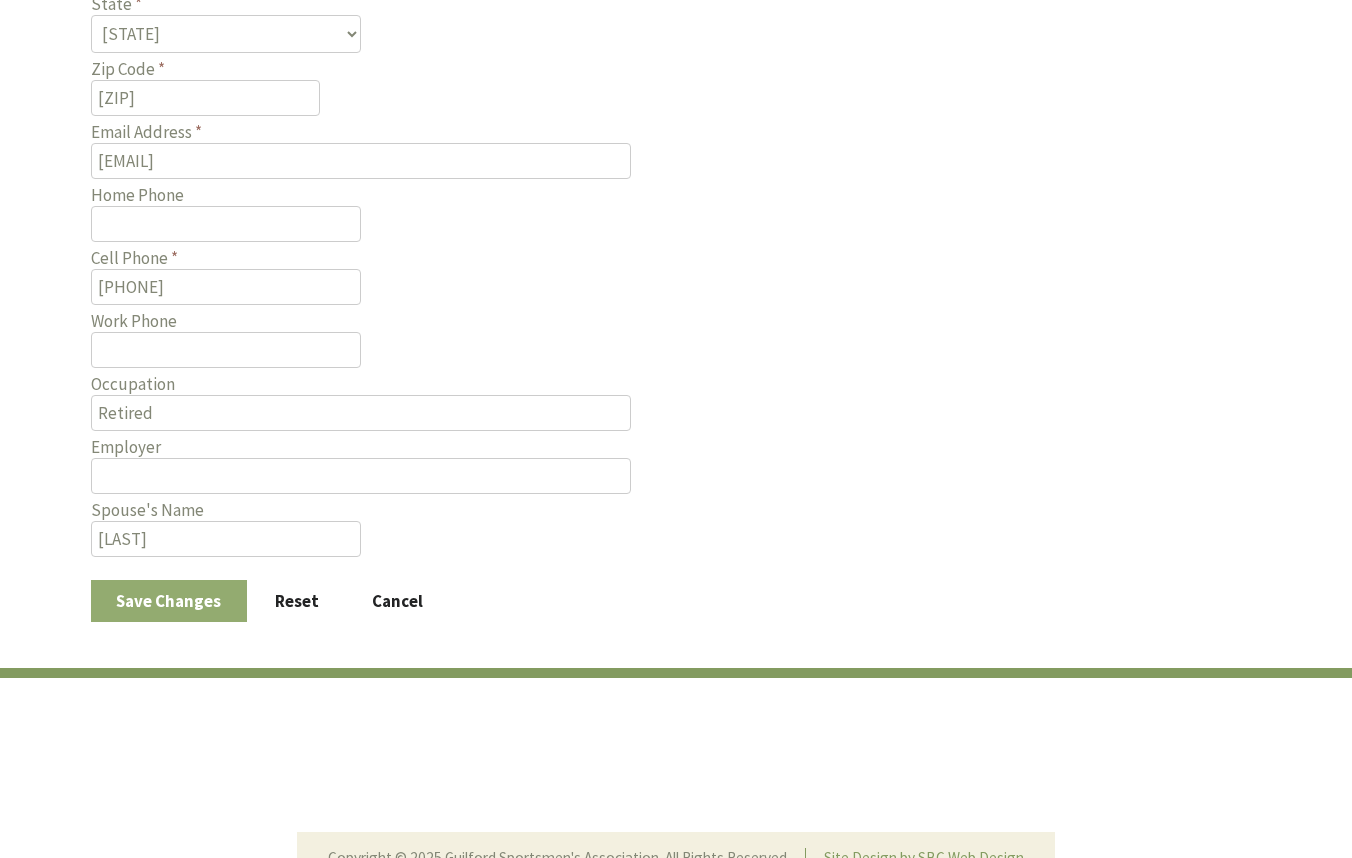click on "Save Changes" at bounding box center [169, 601] 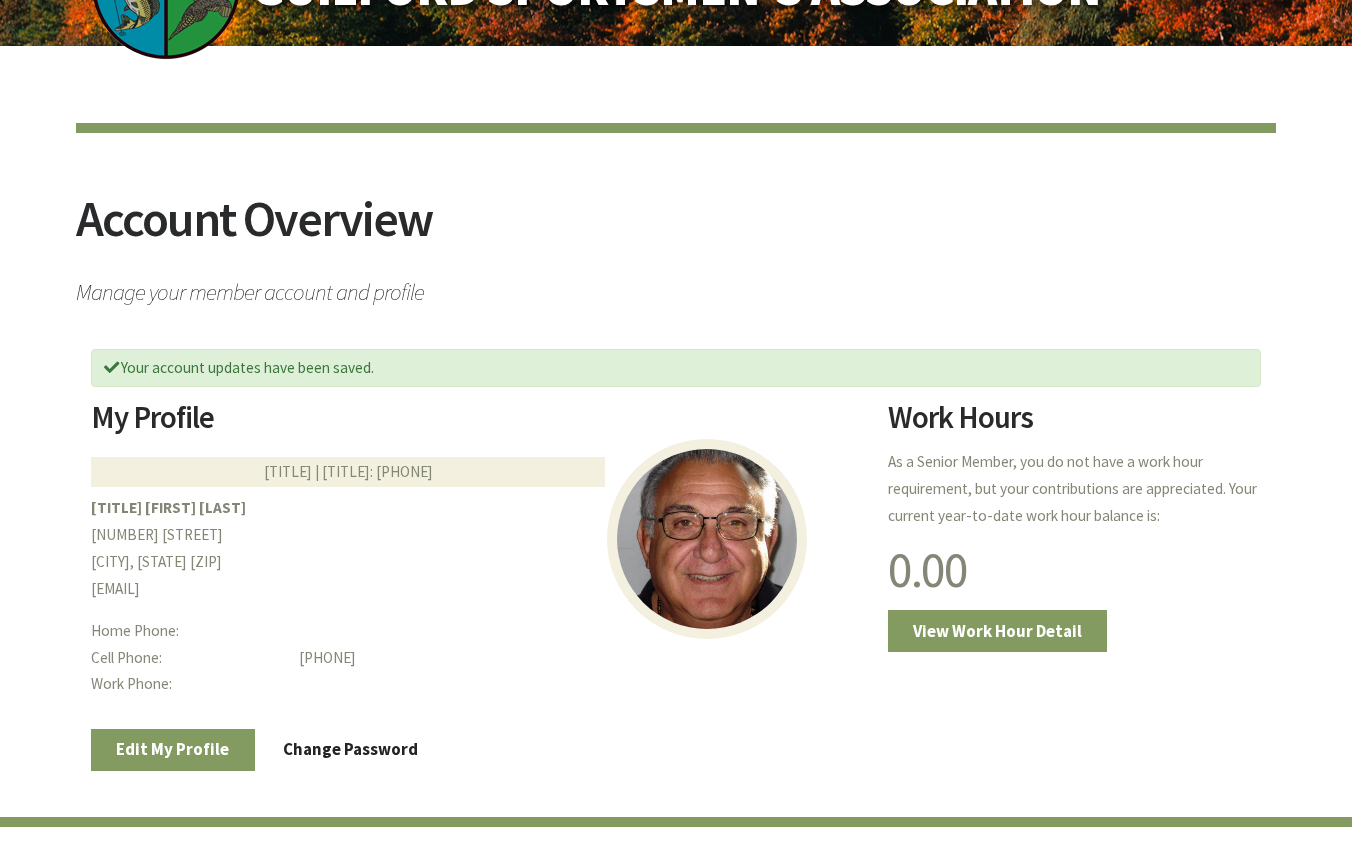 scroll, scrollTop: 0, scrollLeft: 0, axis: both 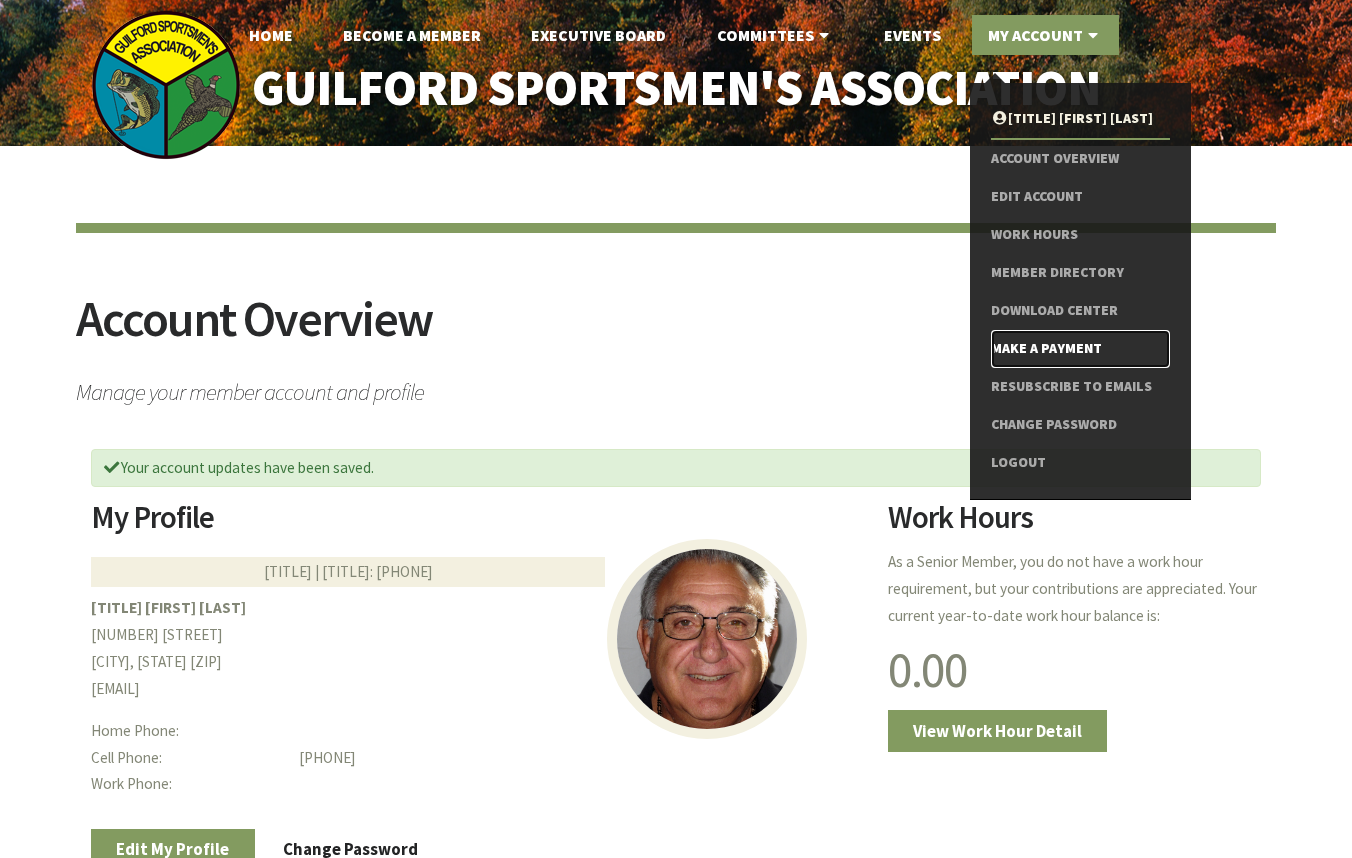 click on "Make a Payment" at bounding box center (1080, 349) 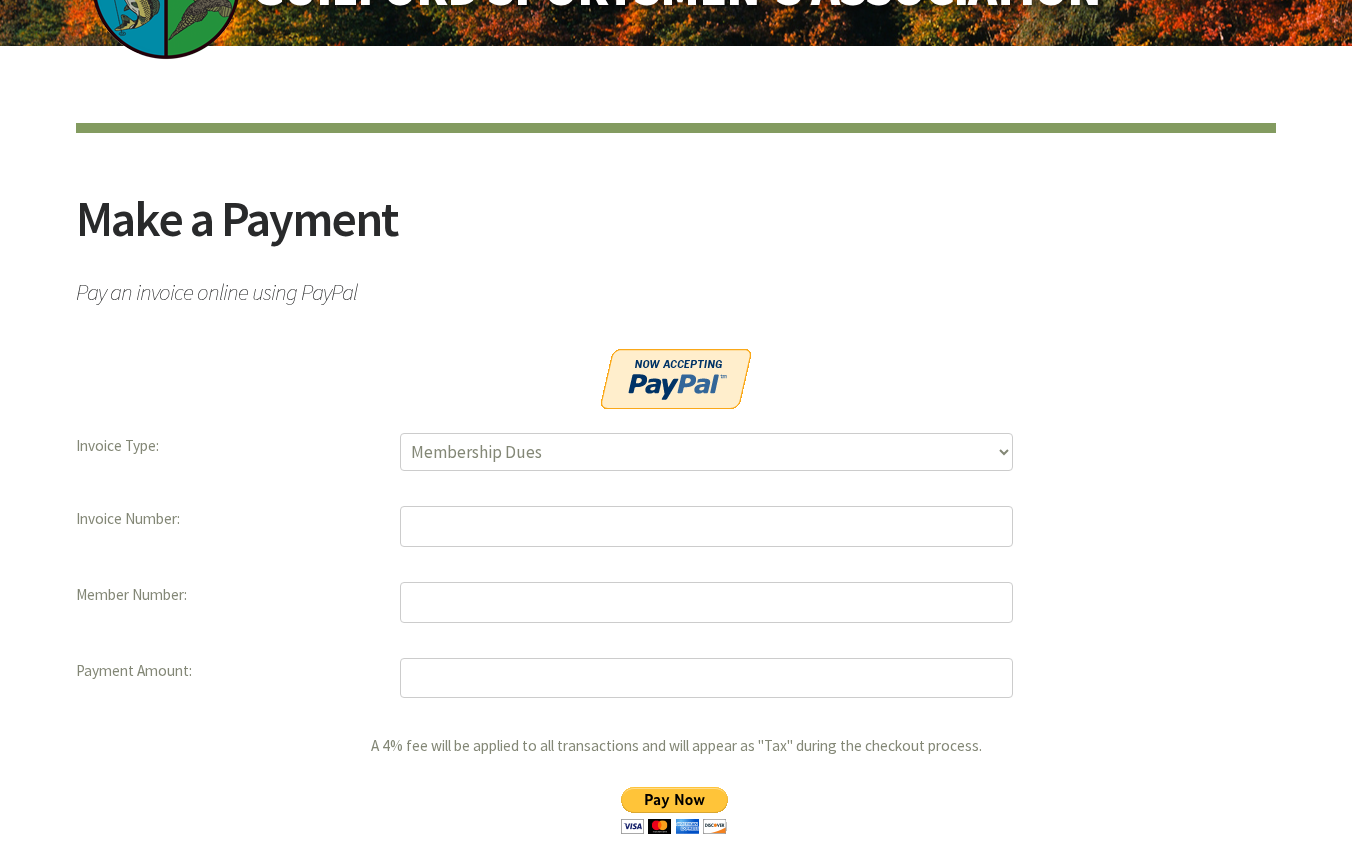 scroll, scrollTop: 200, scrollLeft: 0, axis: vertical 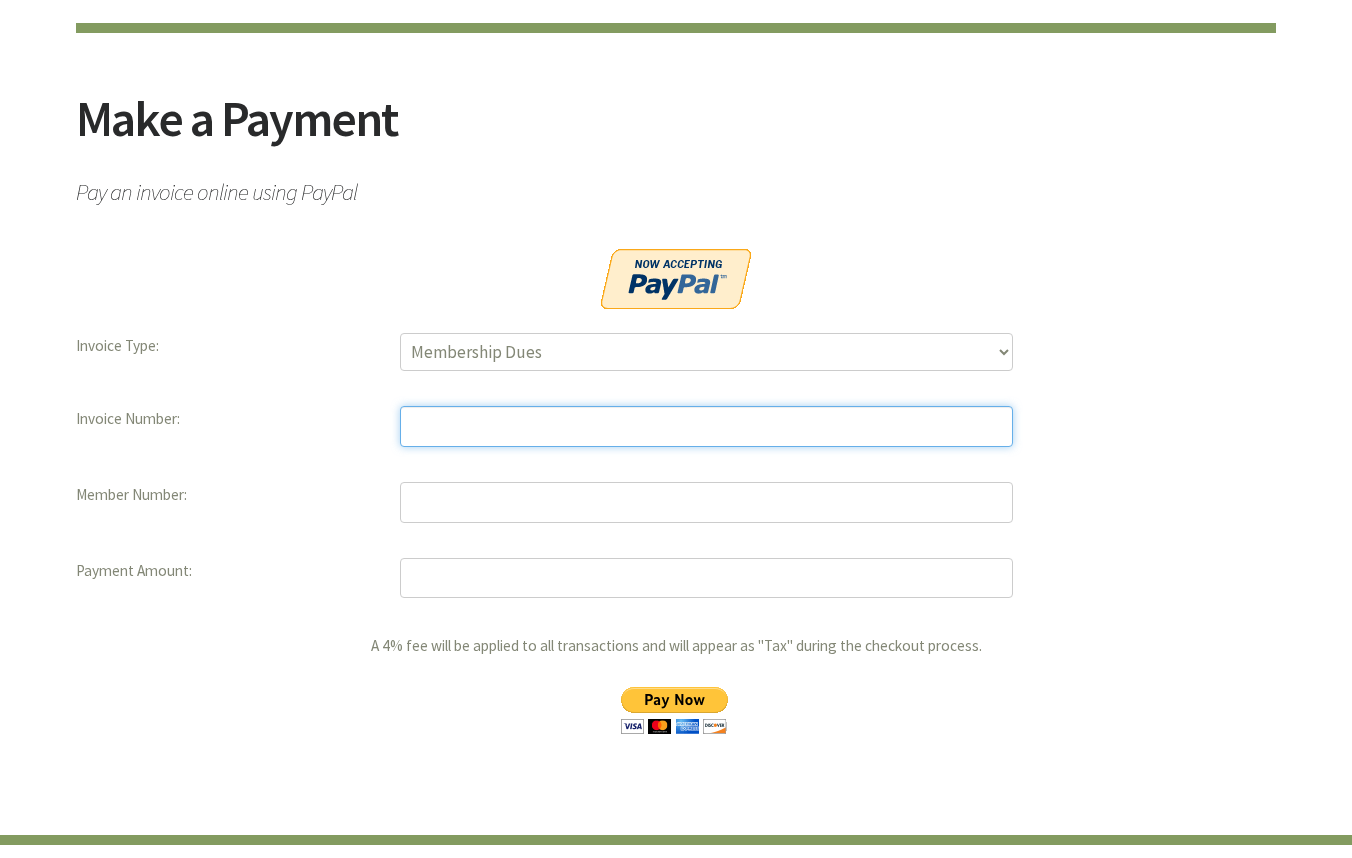 click at bounding box center [706, 426] 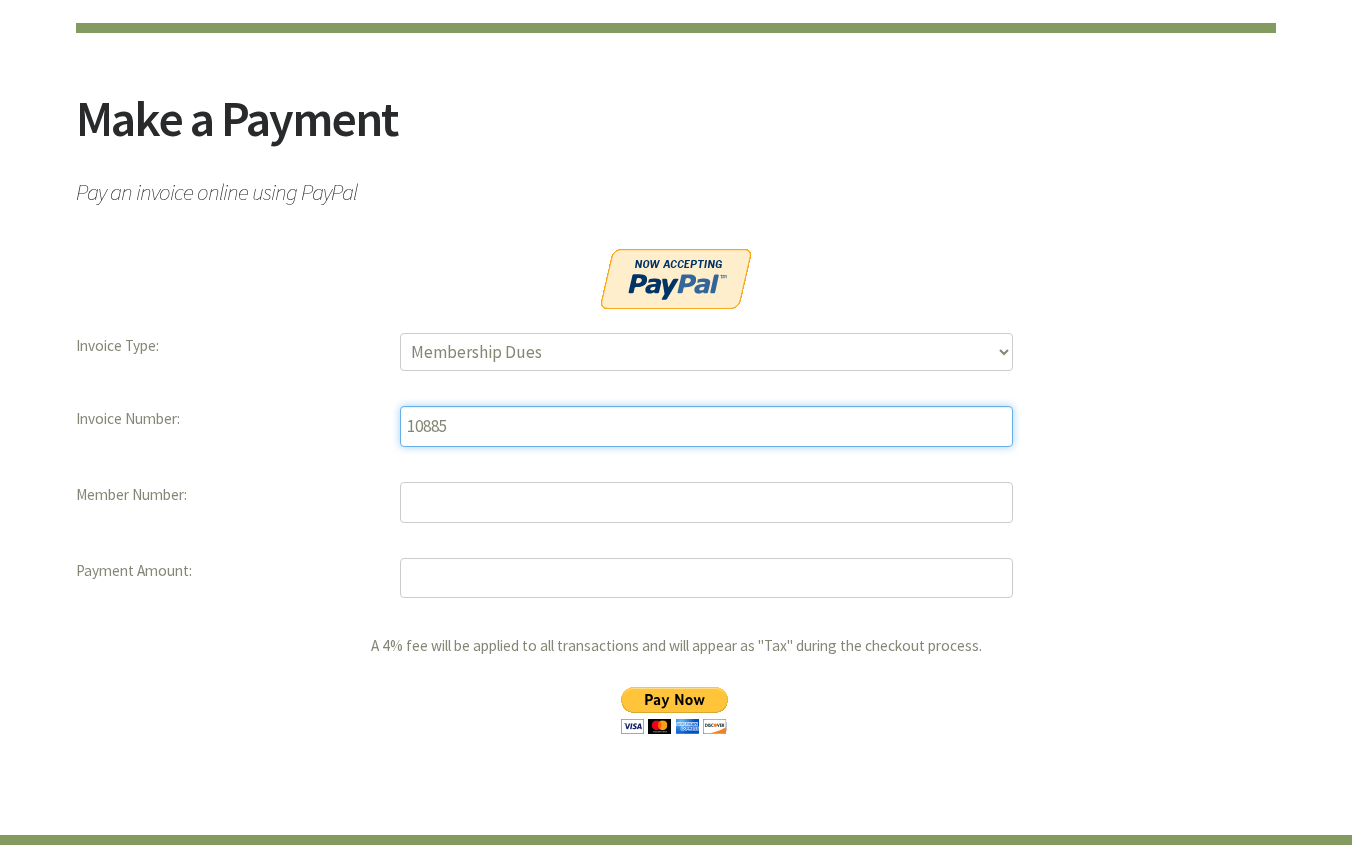 type on "10885" 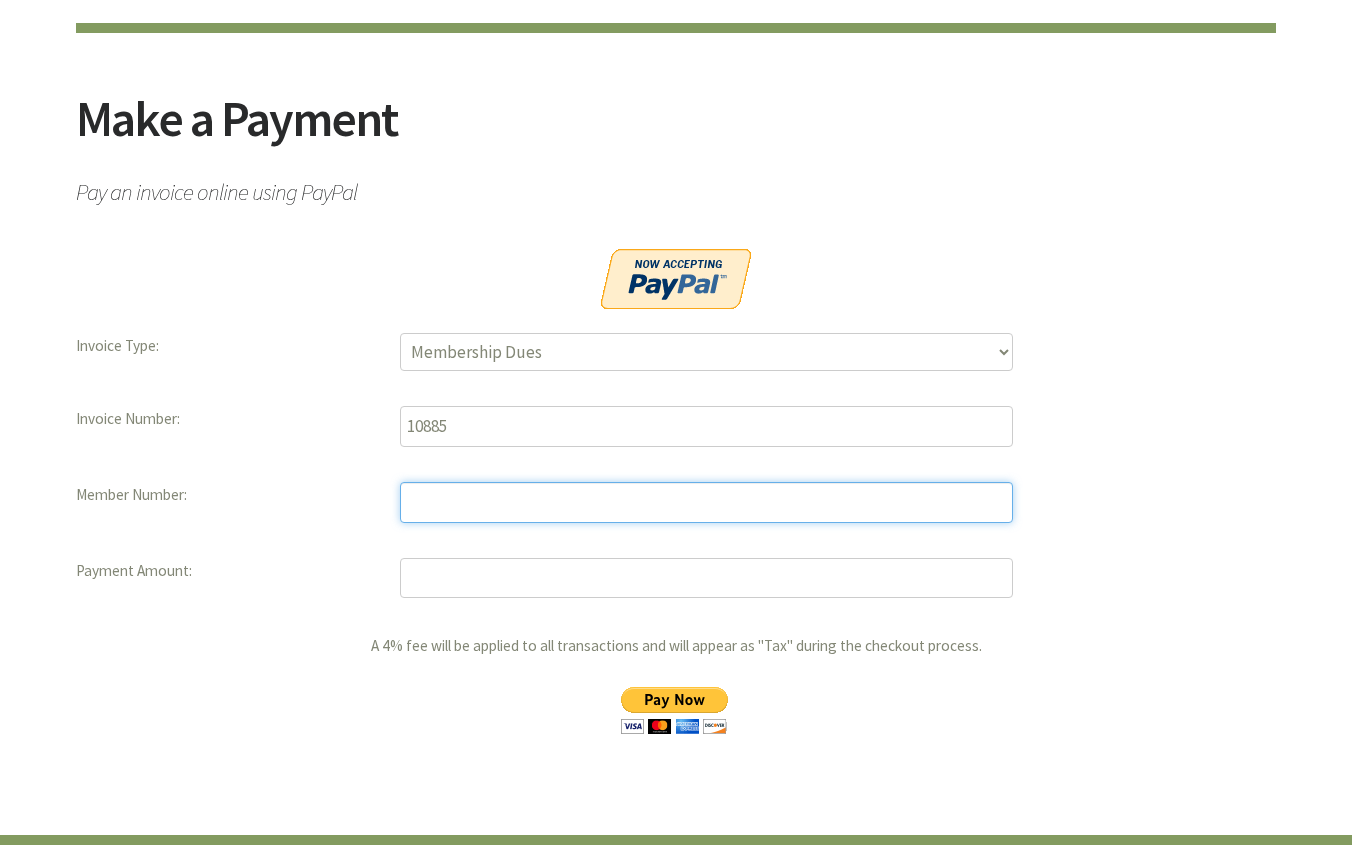 click at bounding box center [706, 502] 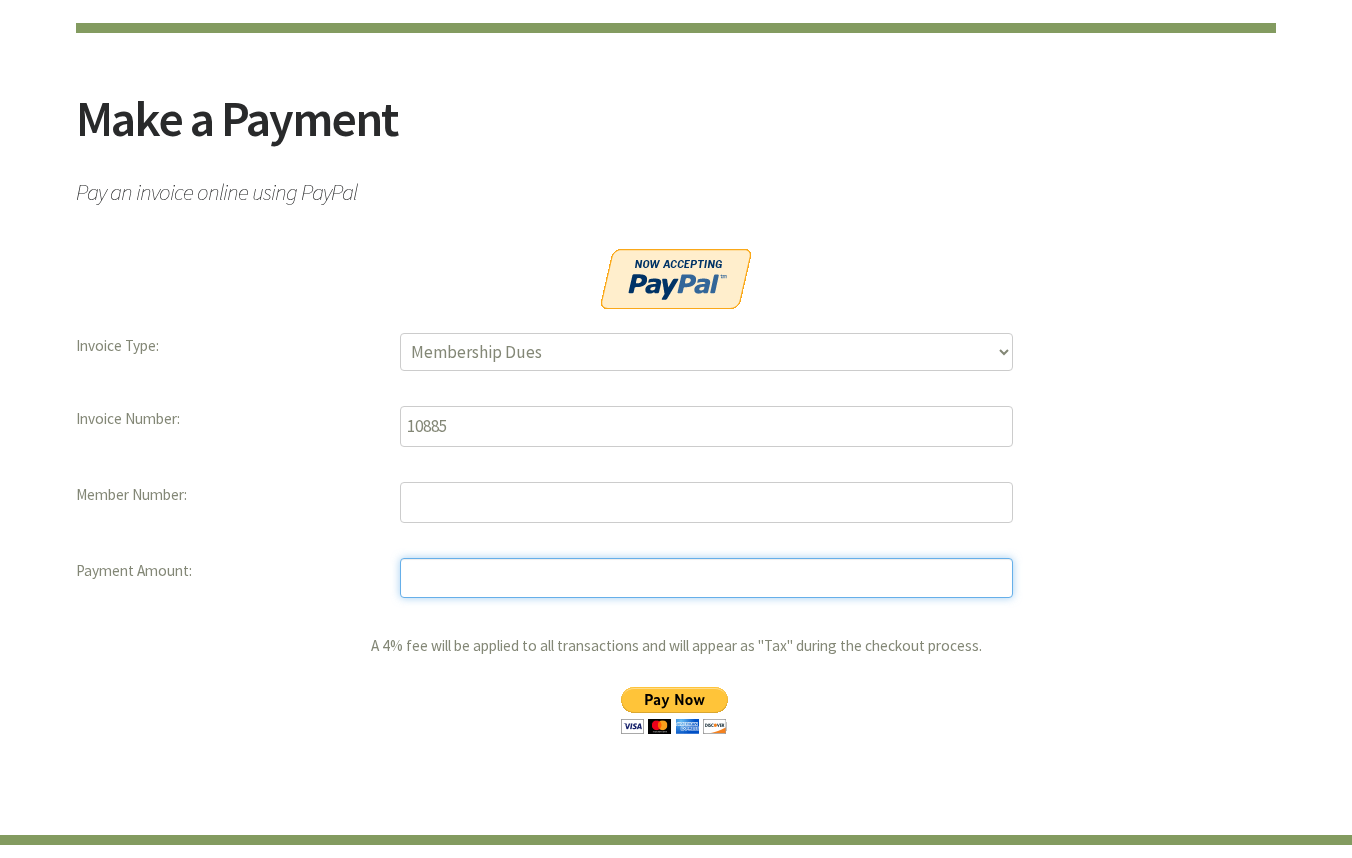 click at bounding box center (706, 578) 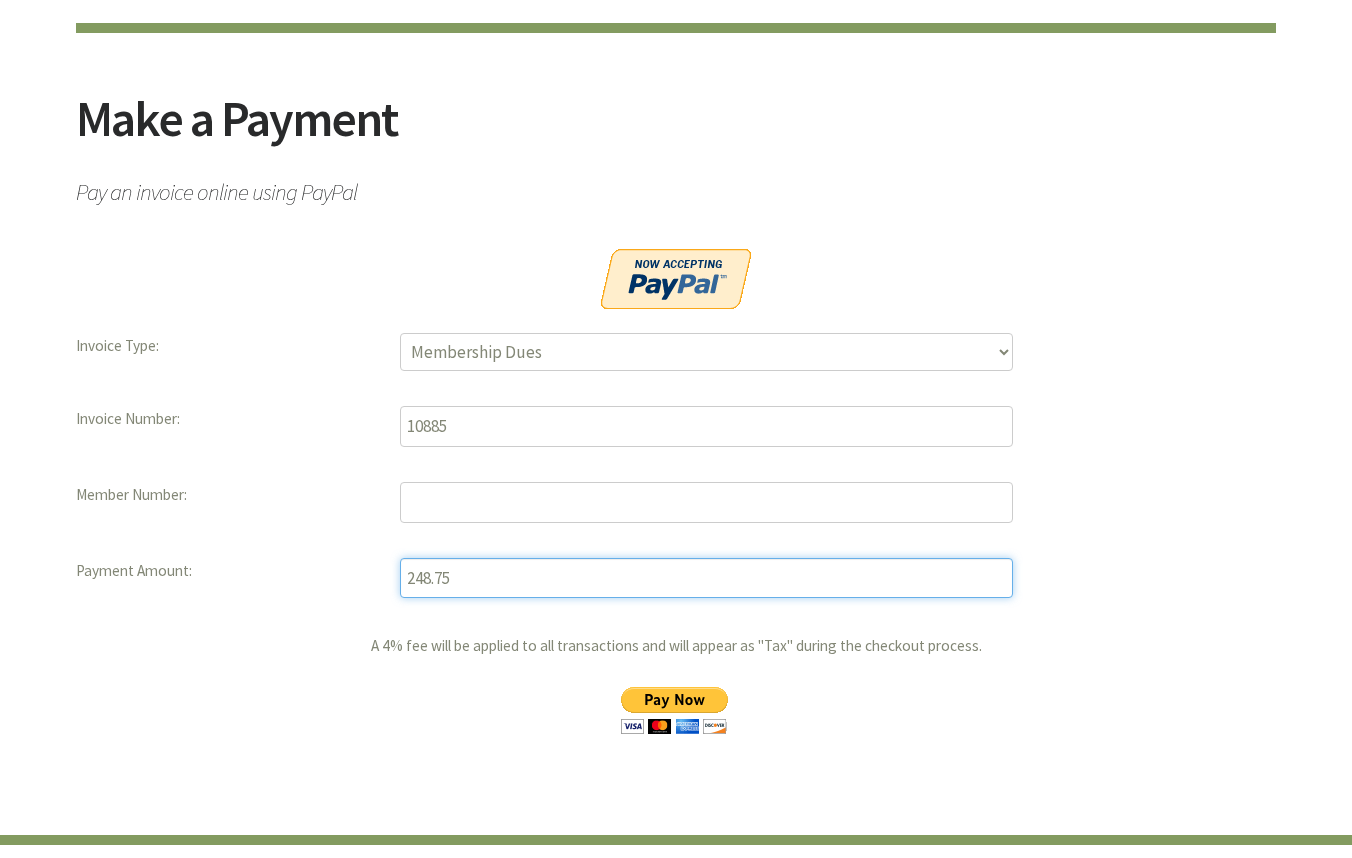 type on "248.75" 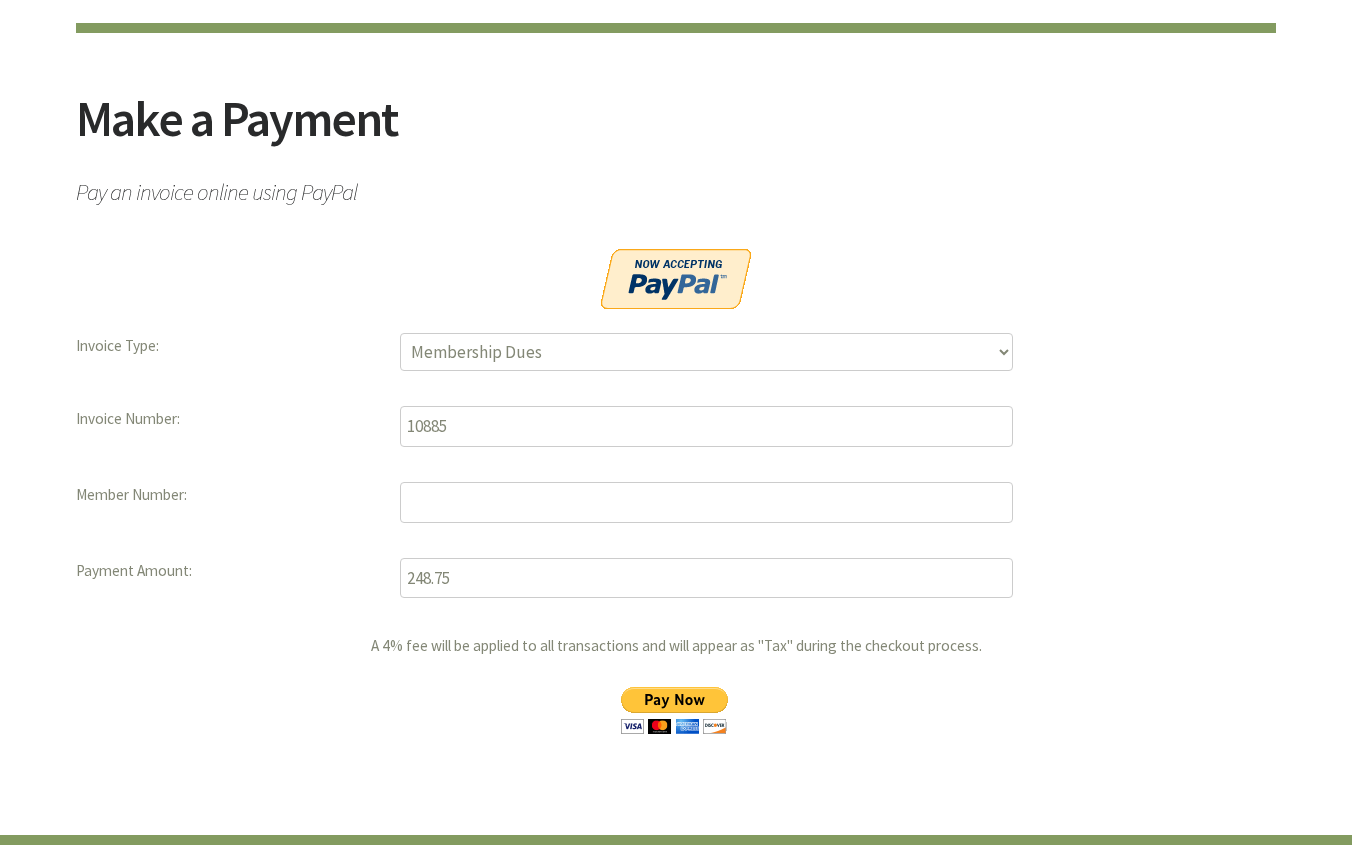 click at bounding box center [674, 710] 